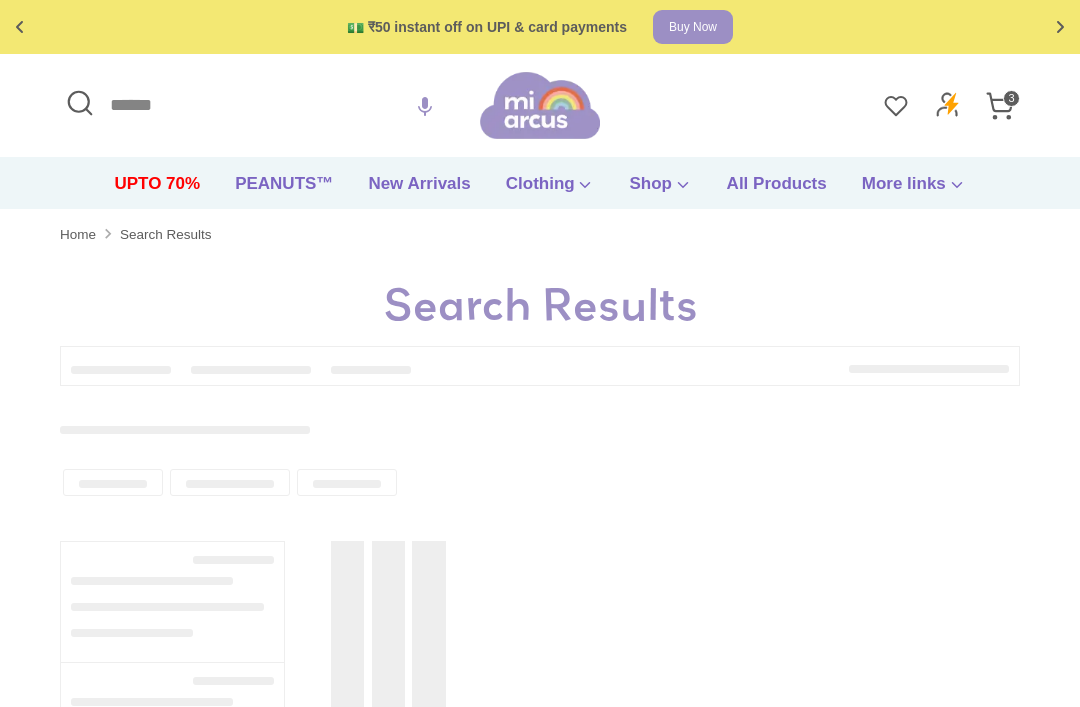 scroll, scrollTop: 0, scrollLeft: 0, axis: both 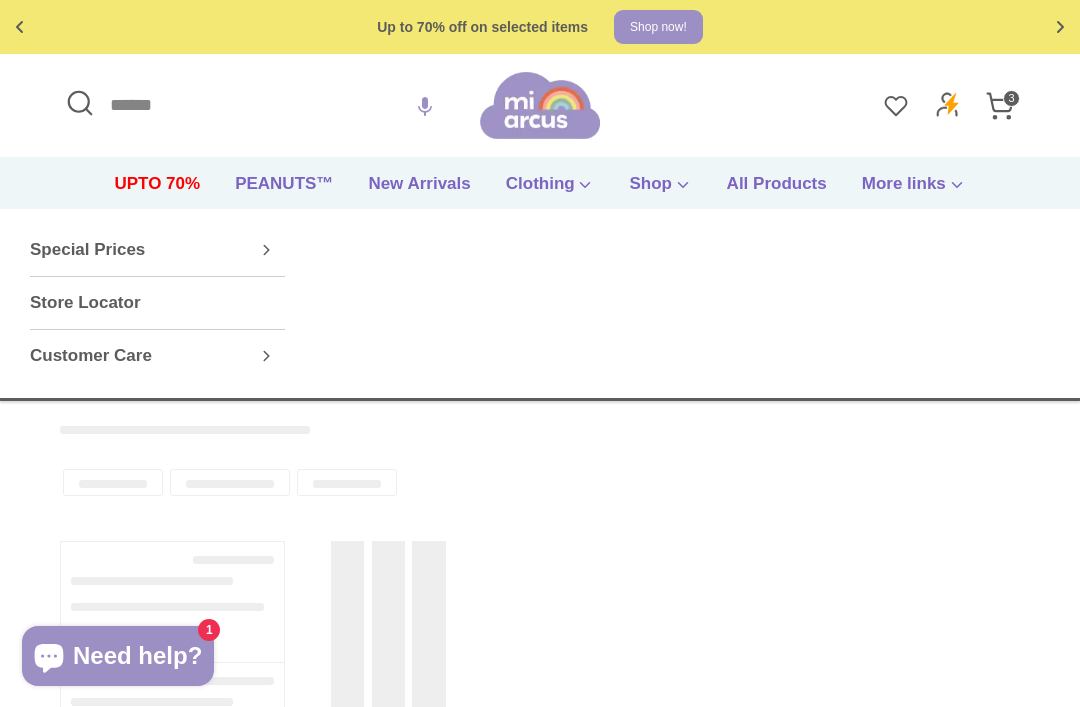 click 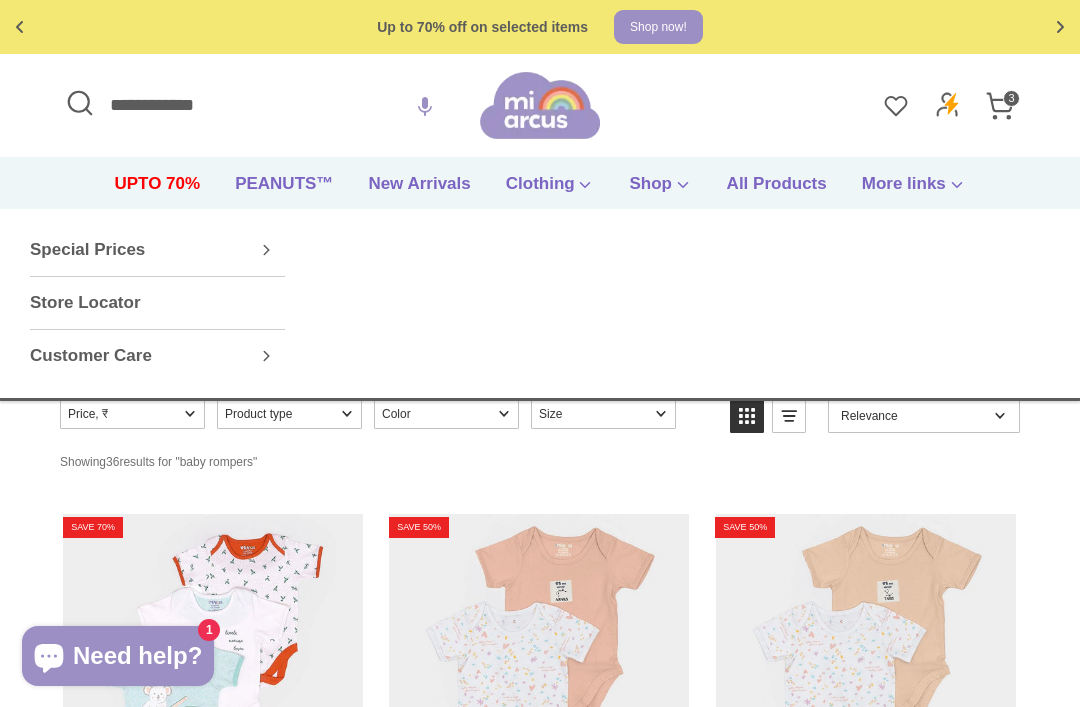 scroll, scrollTop: 0, scrollLeft: 0, axis: both 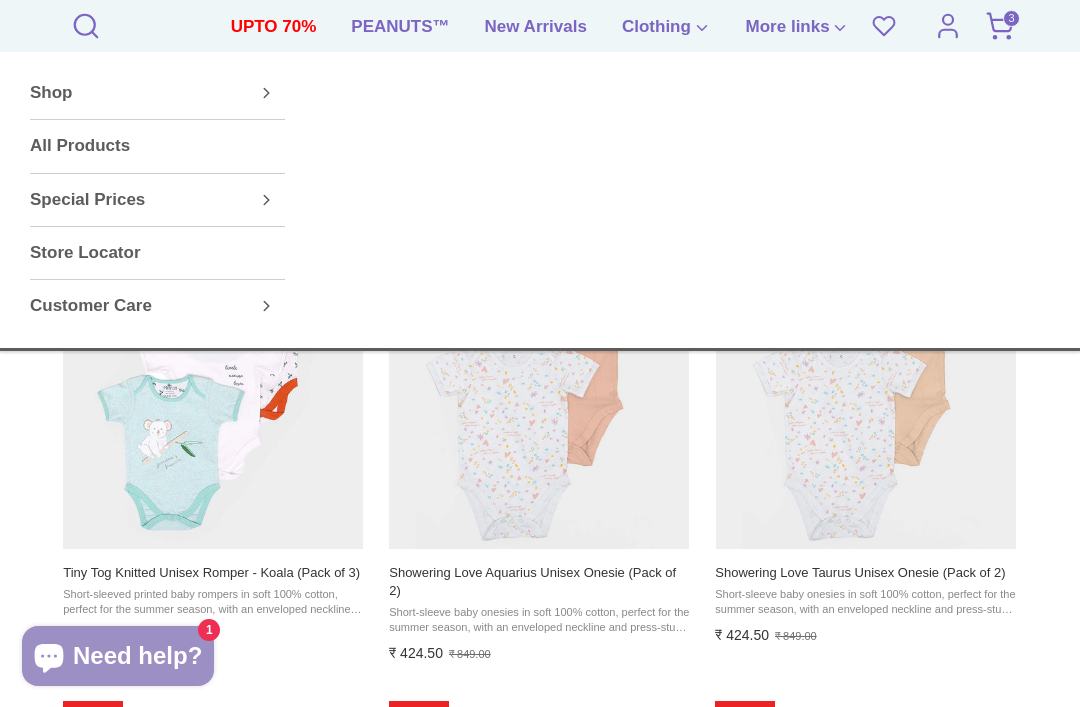 click on "🚚 Free shipping on orders above ₹599 Shop now Free gift on orders above ₹1999 Checkout 💵 ₹50 instant off on UPI & card payments Buy Now Up to 70% off on selected items Shop now! 🚚 Free shipping on orders above ₹599 Shop now Free gift on orders above ₹1999 Checkout 💵 ₹50 instant off on UPI & card payments Buy Now Up to 70% off on selected items Shop now!
✅ Product added to cart!
baby rompers - Mi Arcus" at bounding box center (540, 3108) 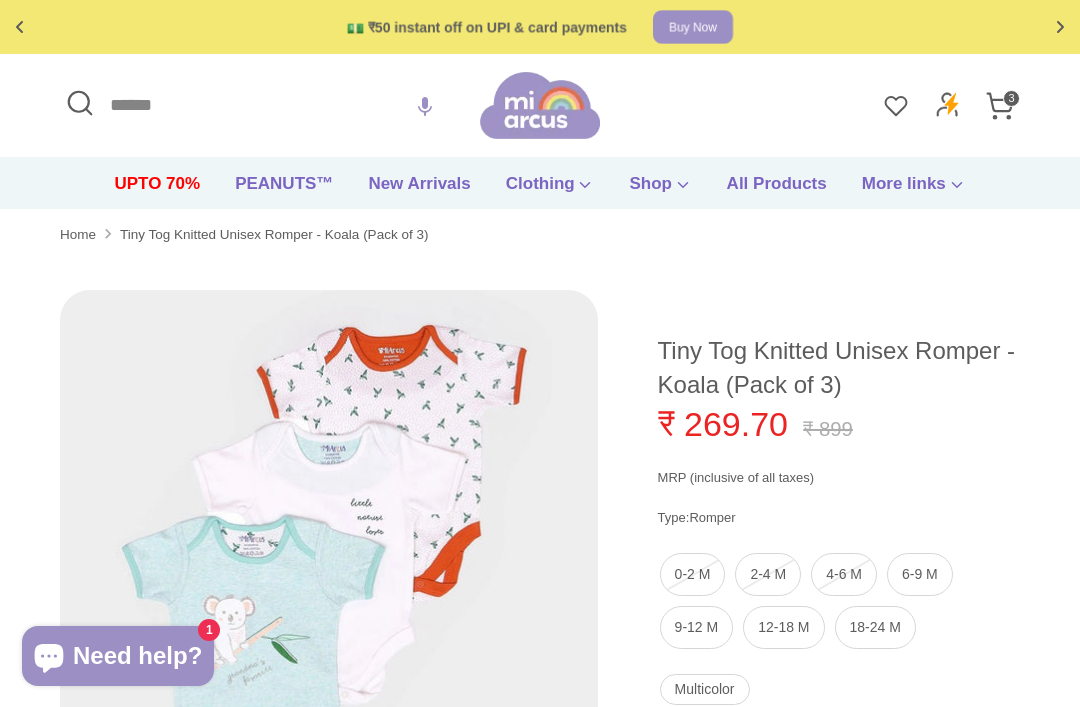 scroll, scrollTop: 0, scrollLeft: 0, axis: both 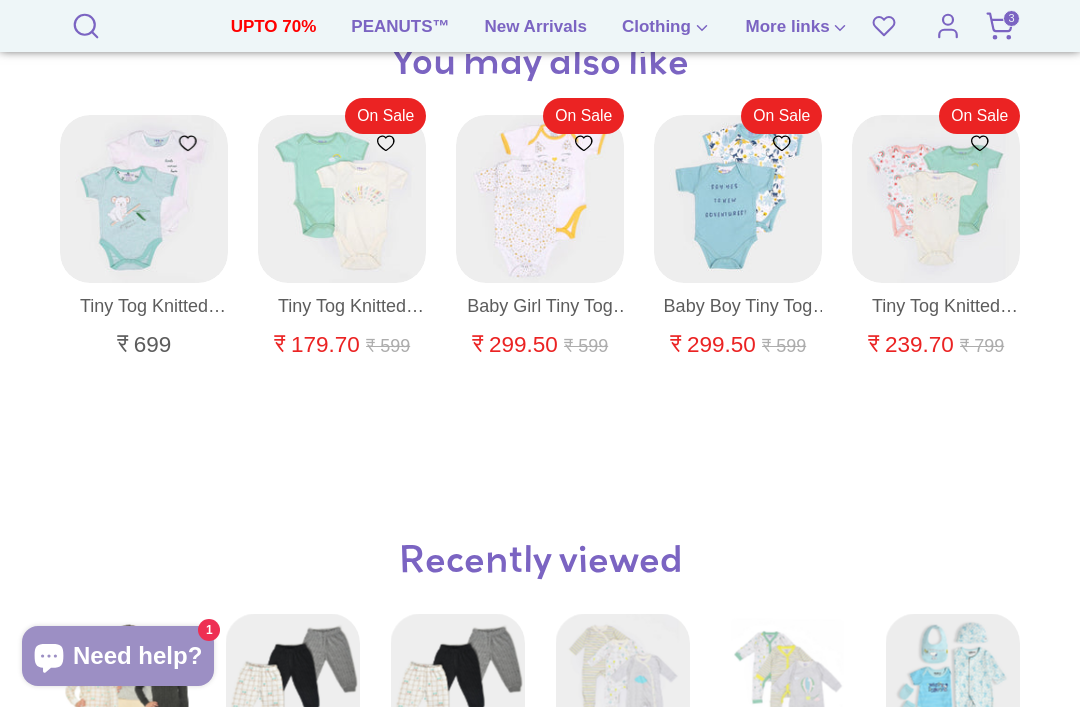 click on "Tiny Tog Knitted Unisex  Romper - Arcus (Pack of 3)" at bounding box center (936, 306) 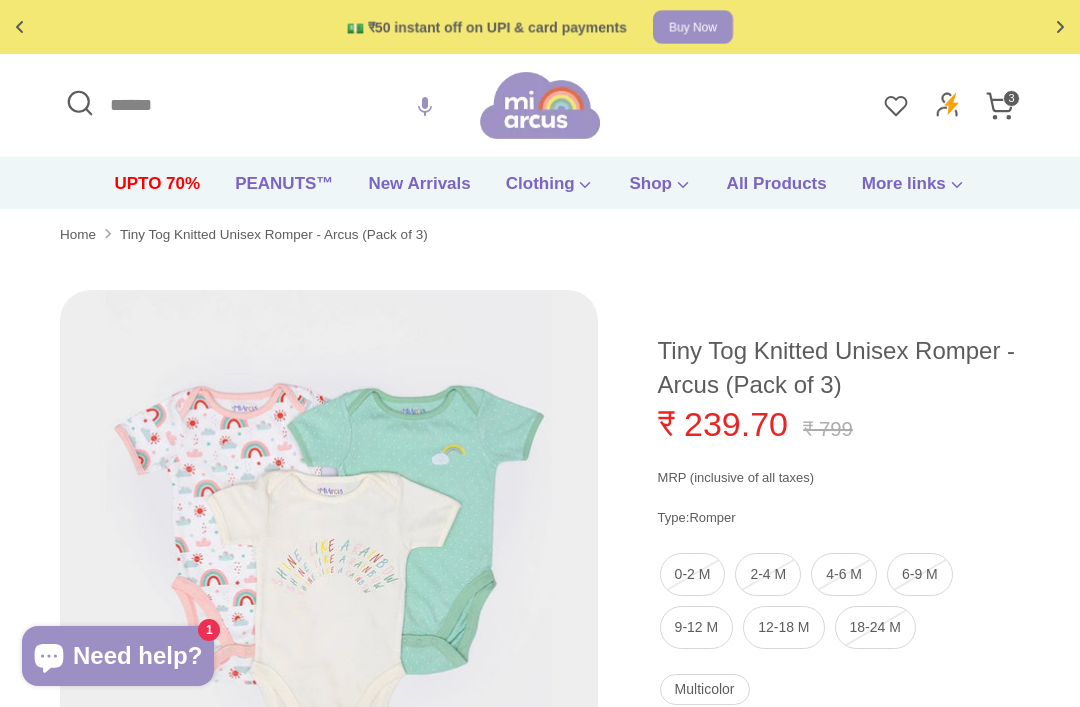 scroll, scrollTop: 0, scrollLeft: 0, axis: both 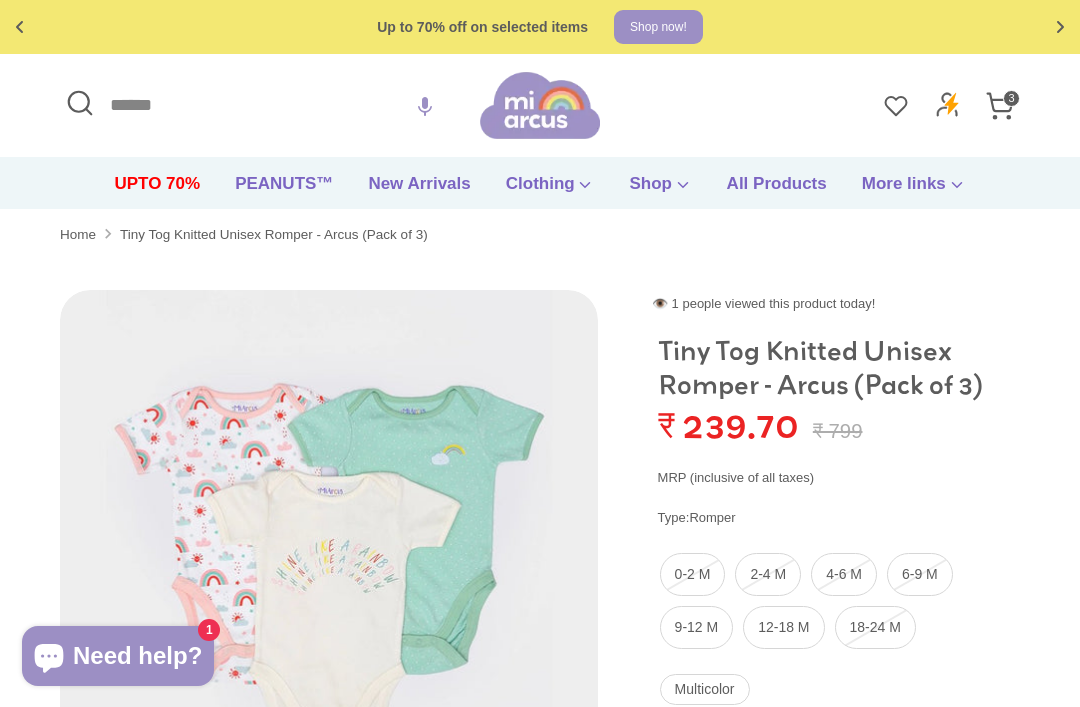 click on "UPTO 70%" at bounding box center [157, 190] 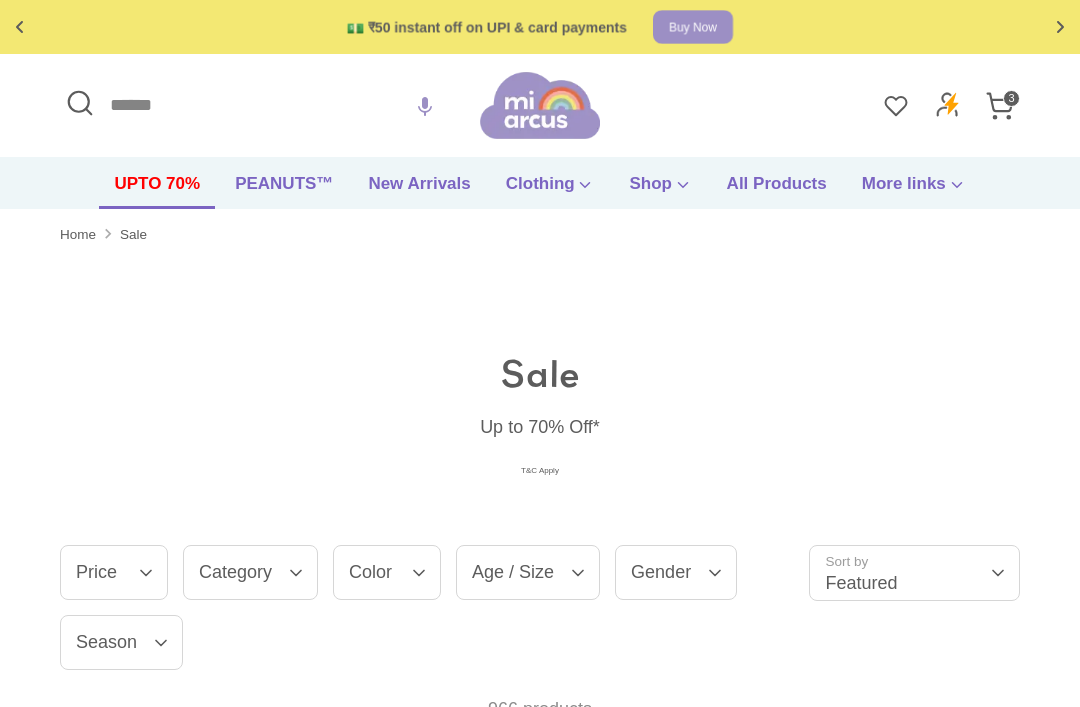scroll, scrollTop: 277, scrollLeft: 0, axis: vertical 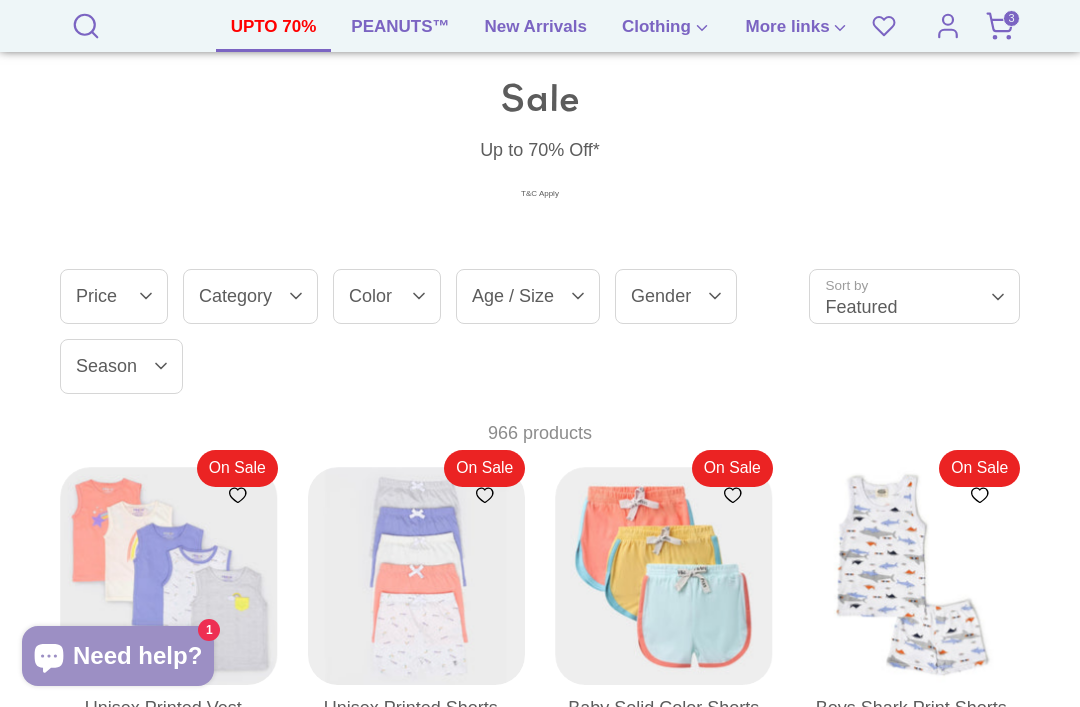 click on "Age / Size" at bounding box center [528, 296] 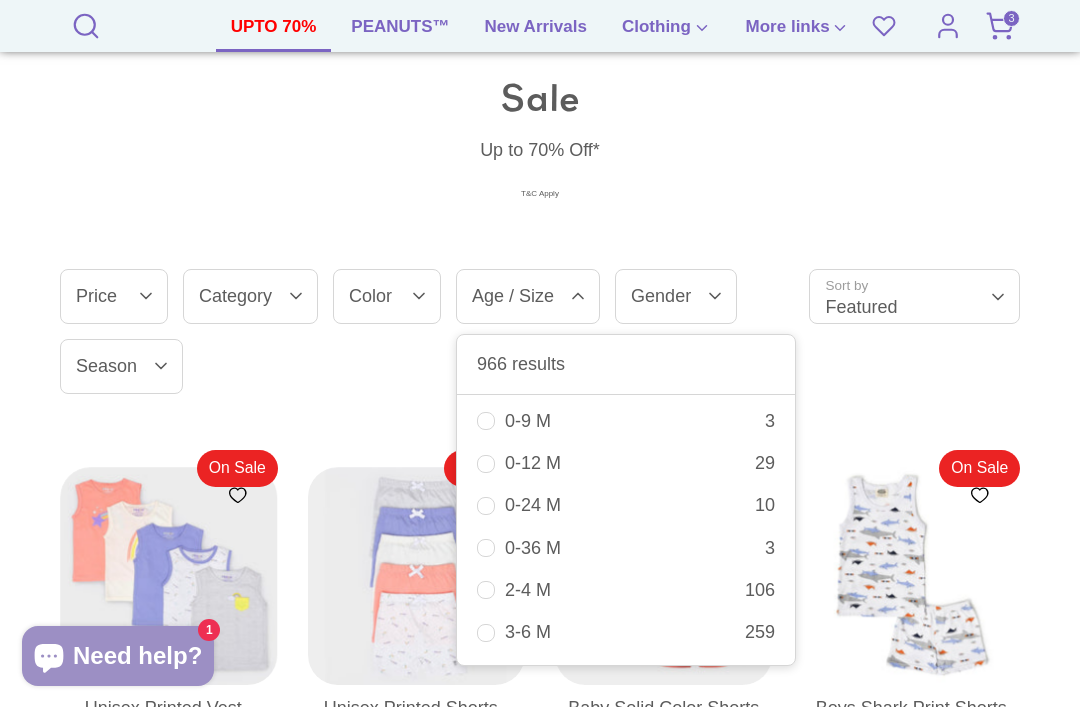 scroll, scrollTop: 2478, scrollLeft: 0, axis: vertical 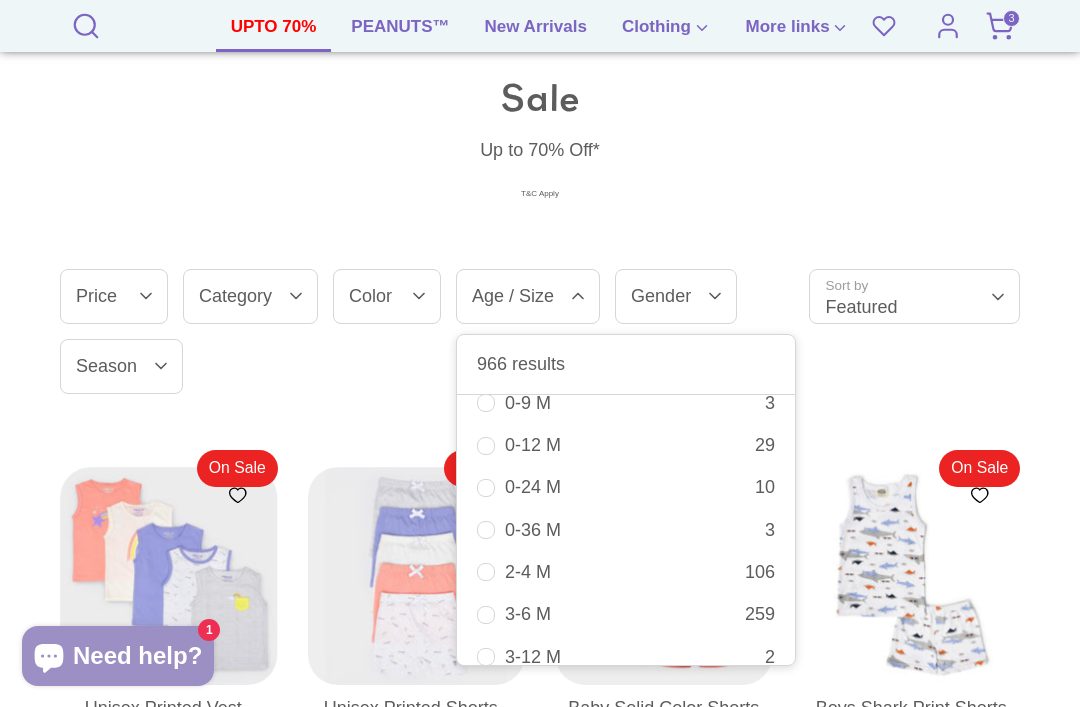 click on "2-4 M
106" at bounding box center (626, 572) 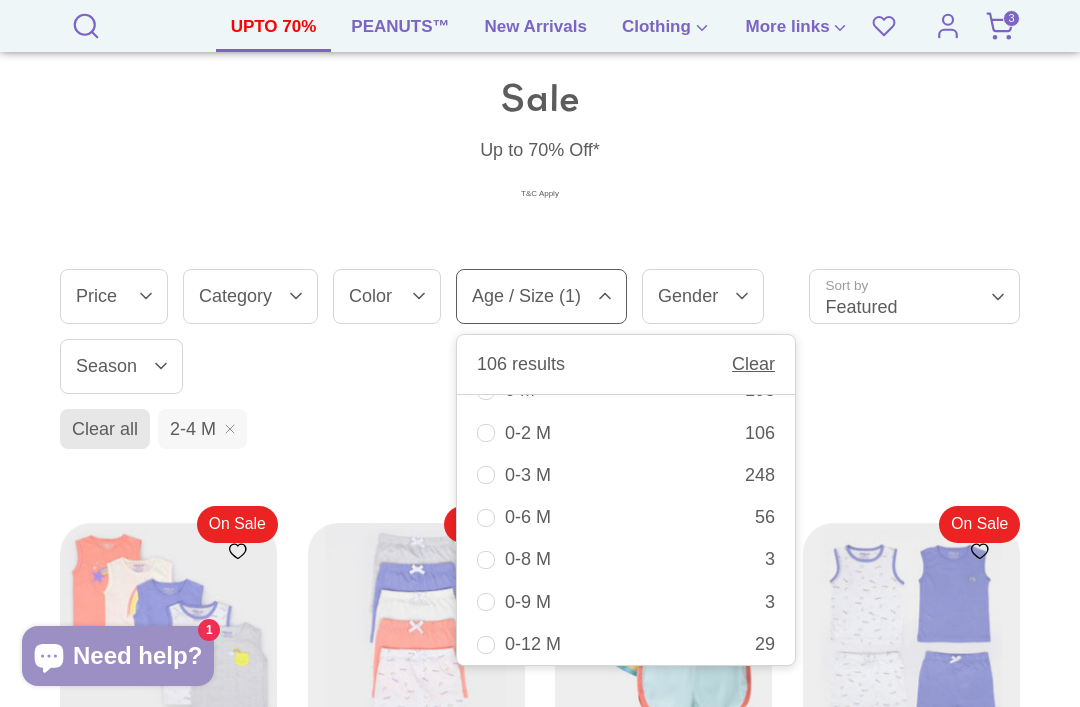 scroll, scrollTop: 2274, scrollLeft: 0, axis: vertical 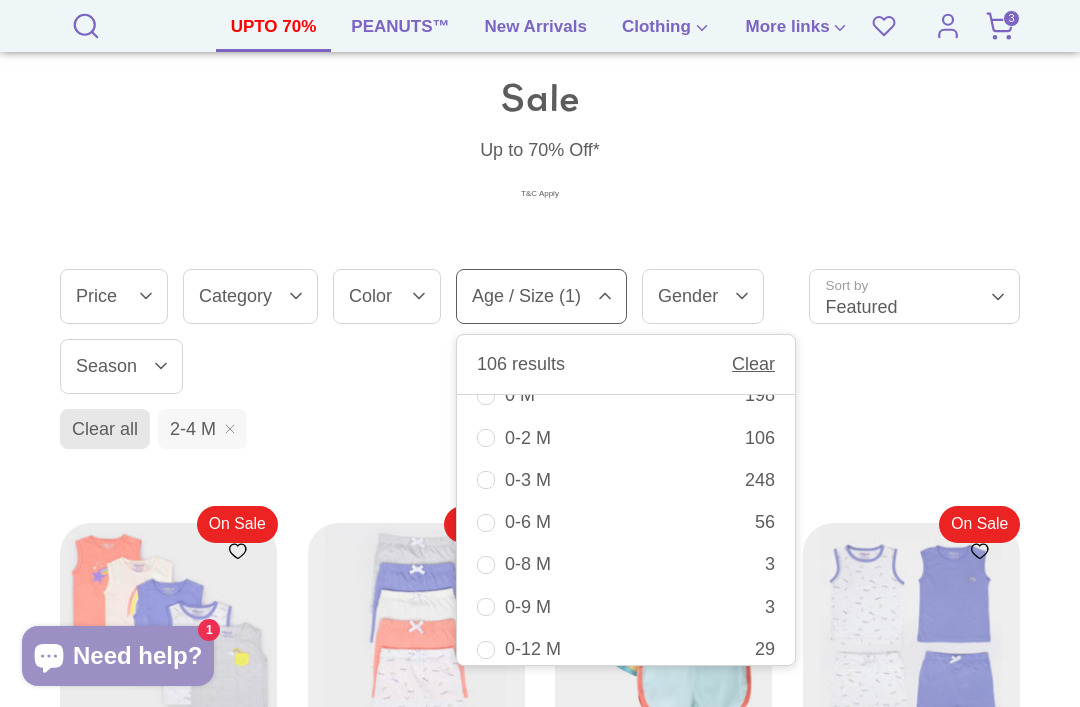 click on "0-3 M
248" at bounding box center (626, 480) 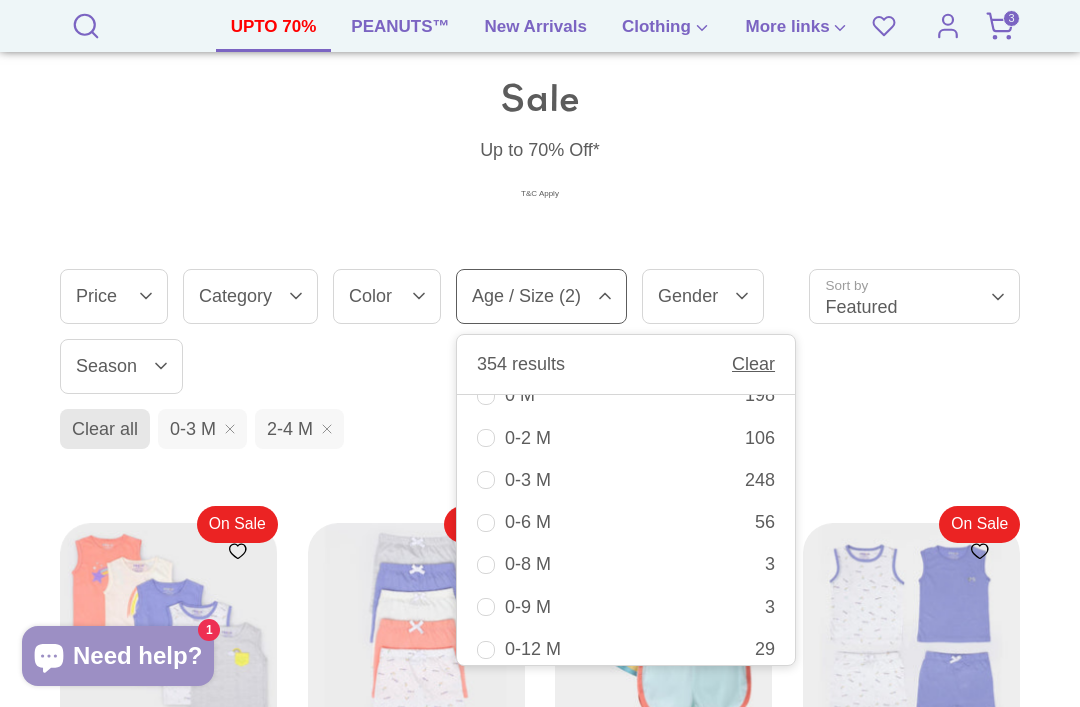 click on "Clear all
0-3 M
2-4 M" at bounding box center (544, 433) 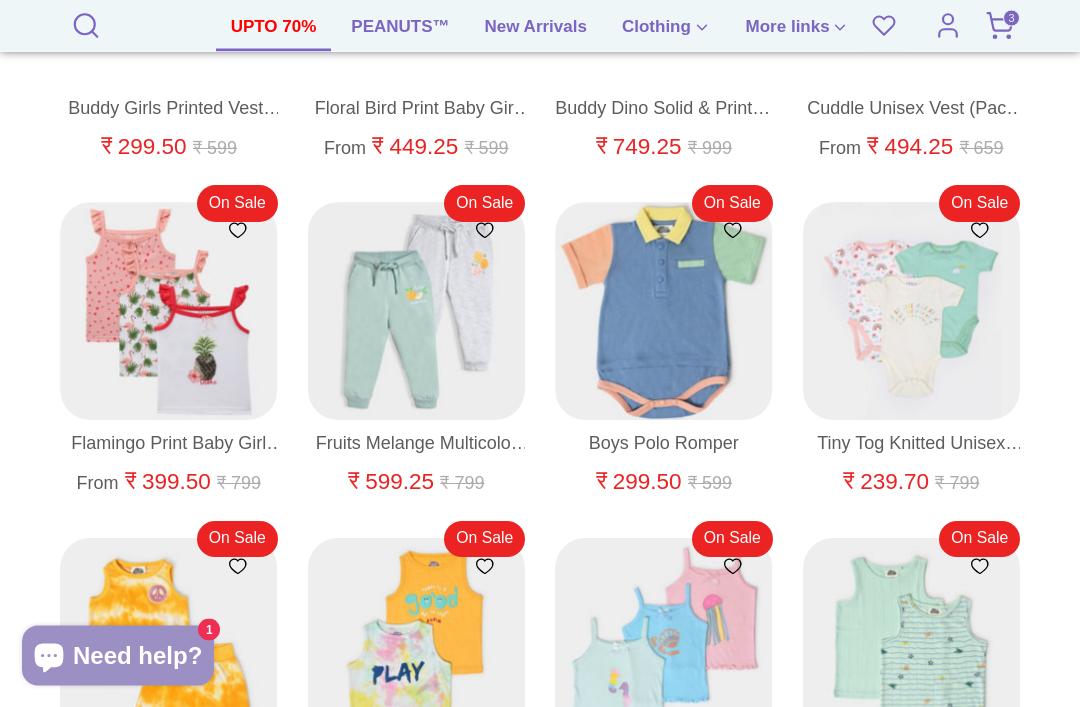 scroll, scrollTop: 1603, scrollLeft: 0, axis: vertical 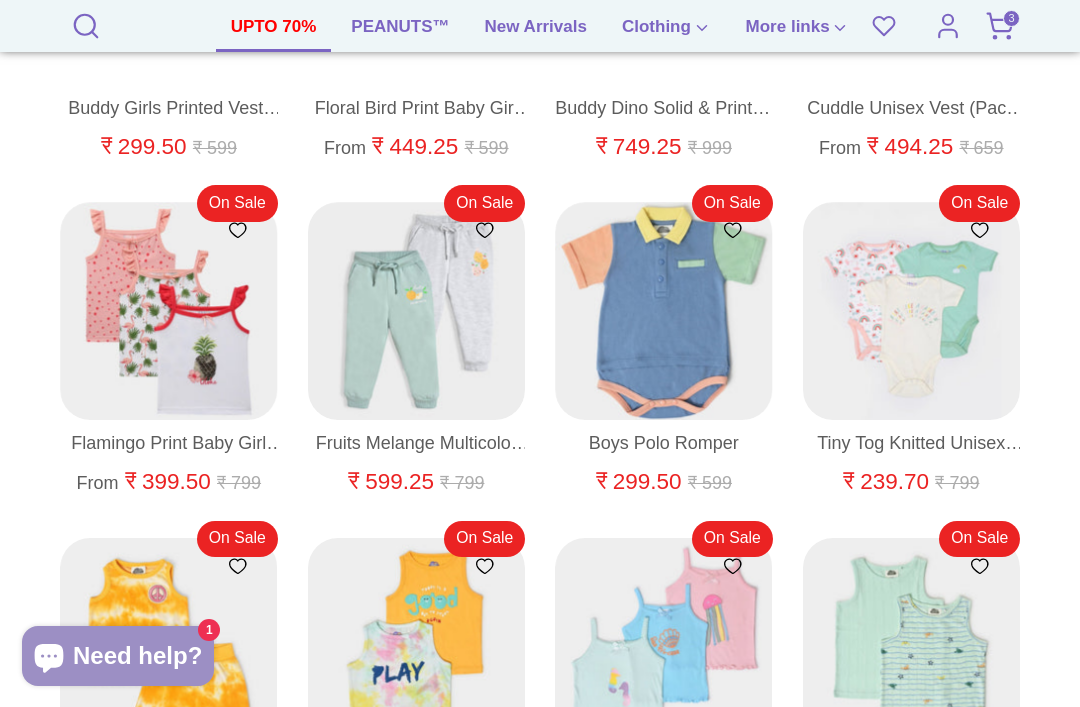 click at bounding box center [912, 312] 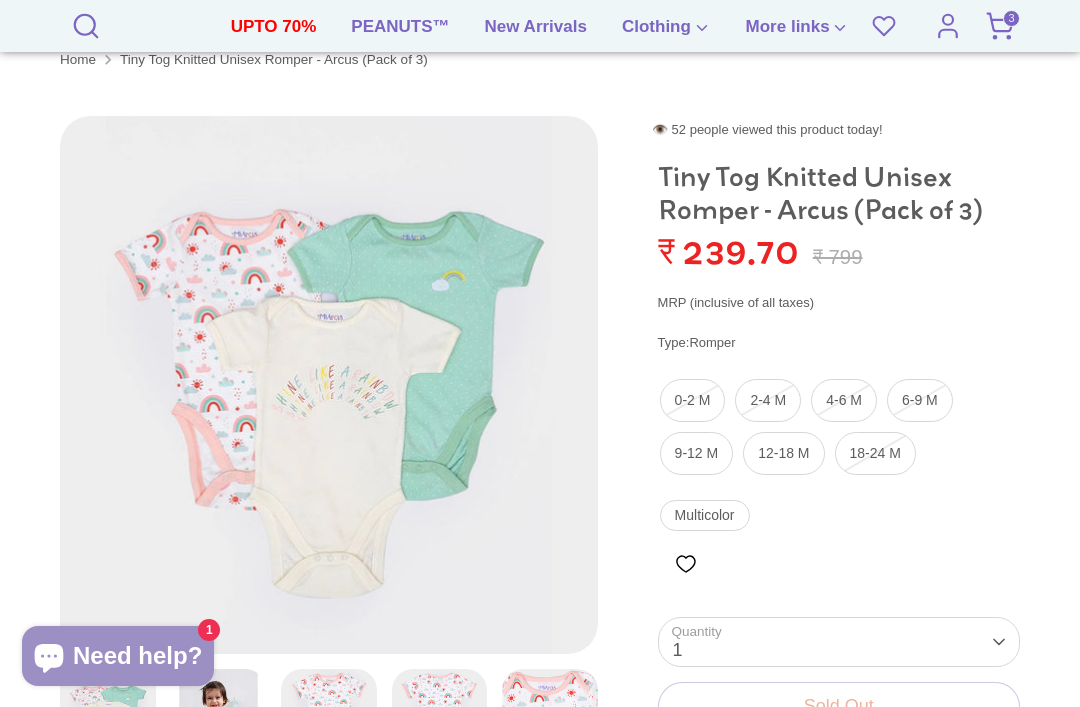 click on "2-4 M" at bounding box center (768, 400) 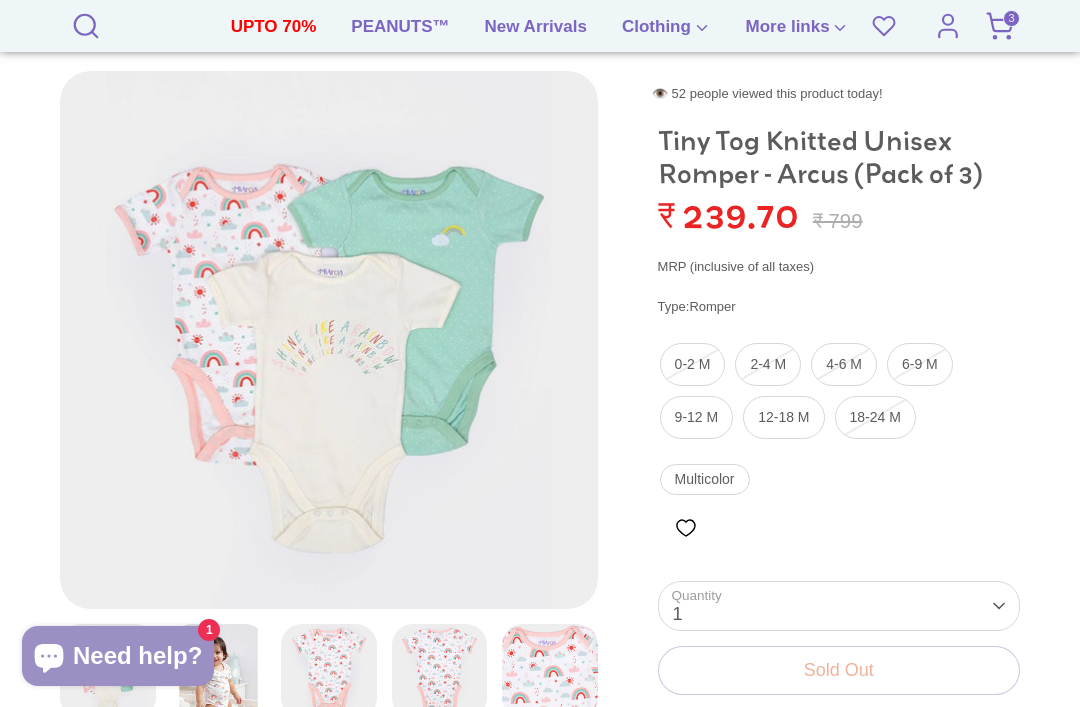 scroll, scrollTop: 0, scrollLeft: 0, axis: both 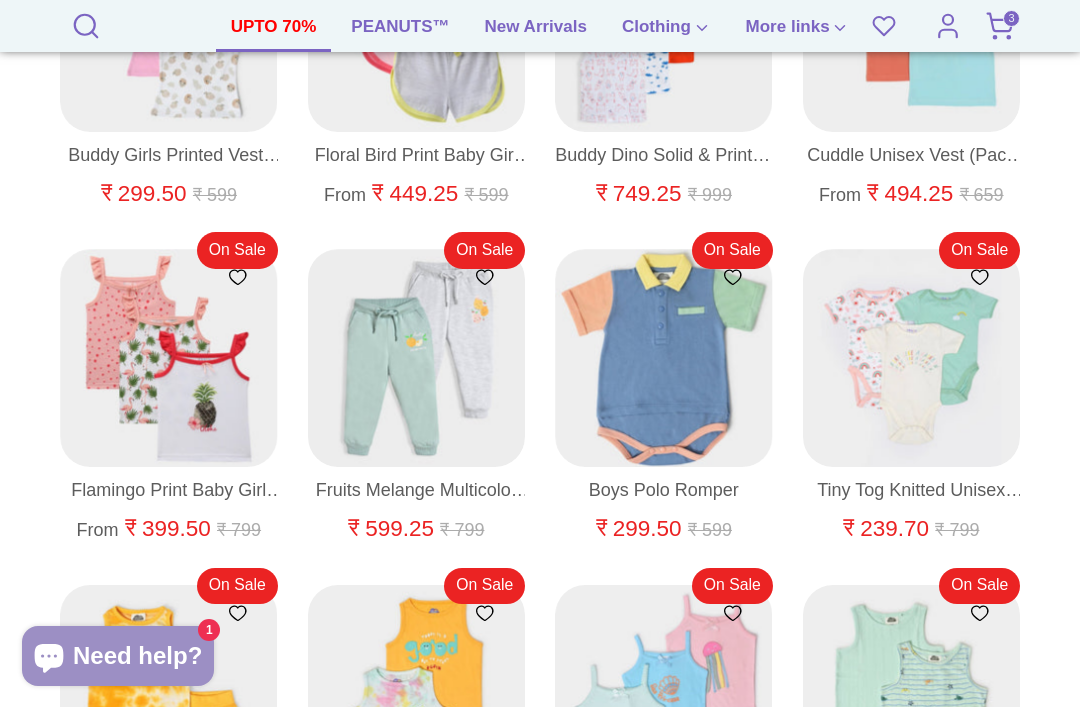 click at bounding box center (665, 359) 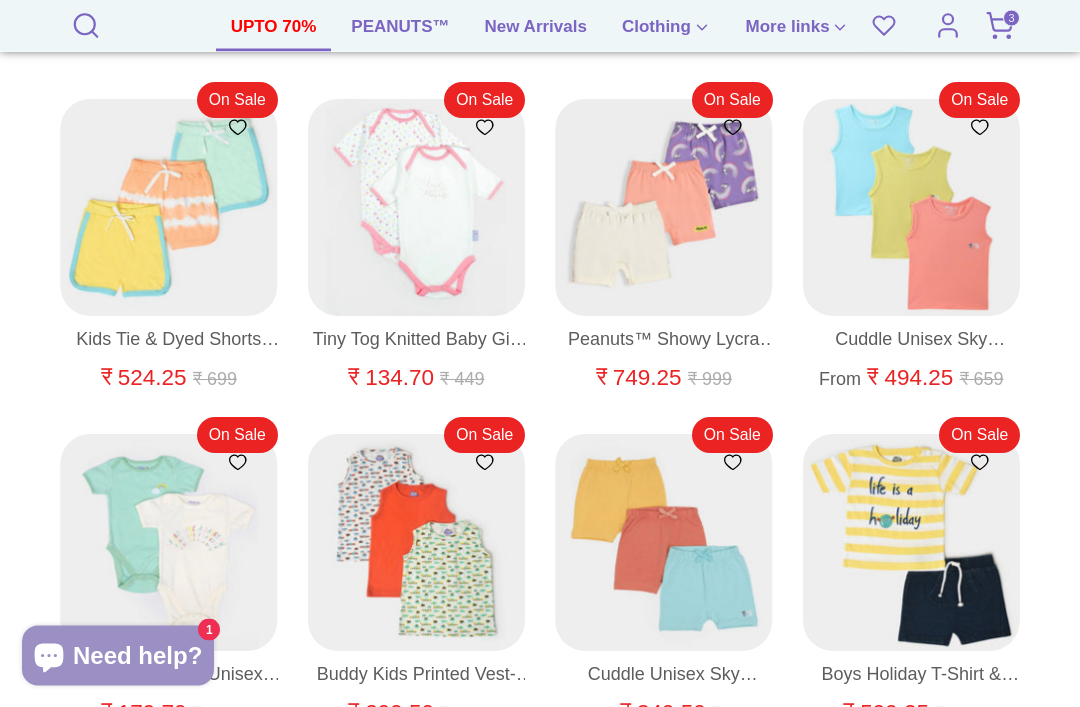 scroll, scrollTop: 2372, scrollLeft: 0, axis: vertical 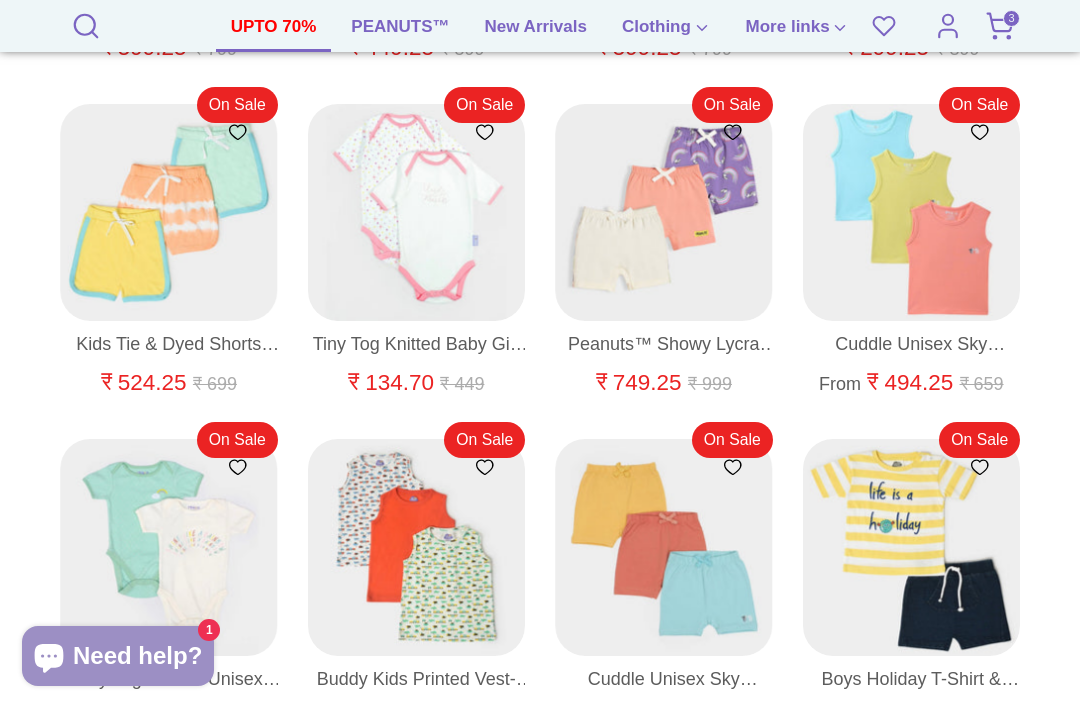 click at bounding box center [417, 213] 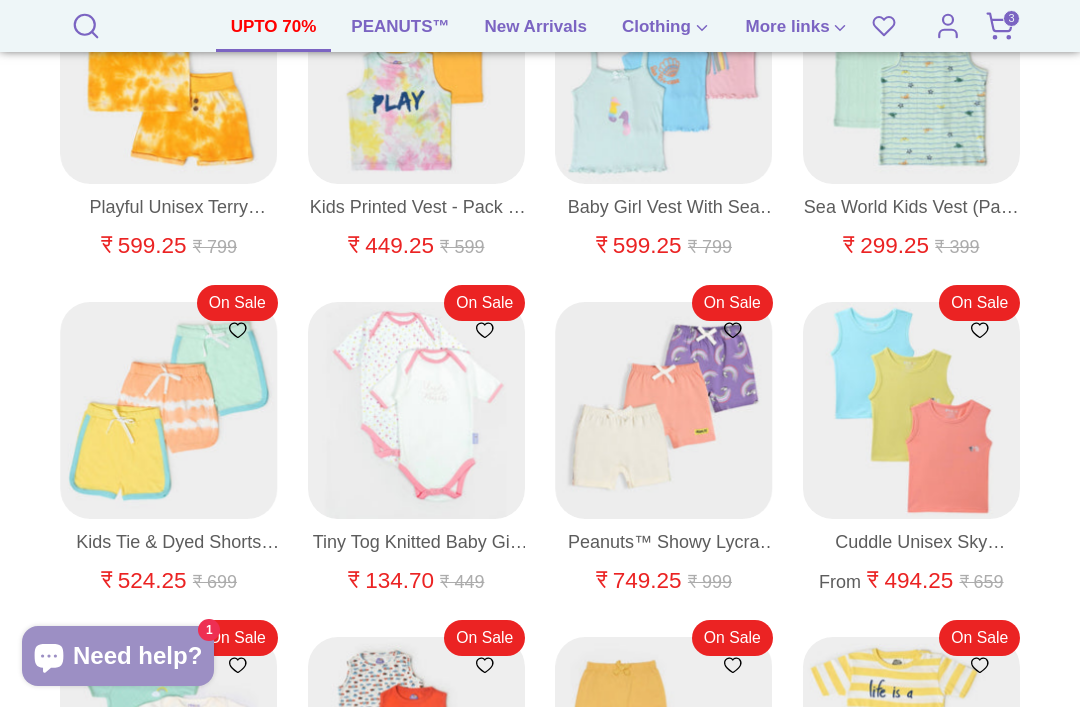 scroll, scrollTop: 2148, scrollLeft: 0, axis: vertical 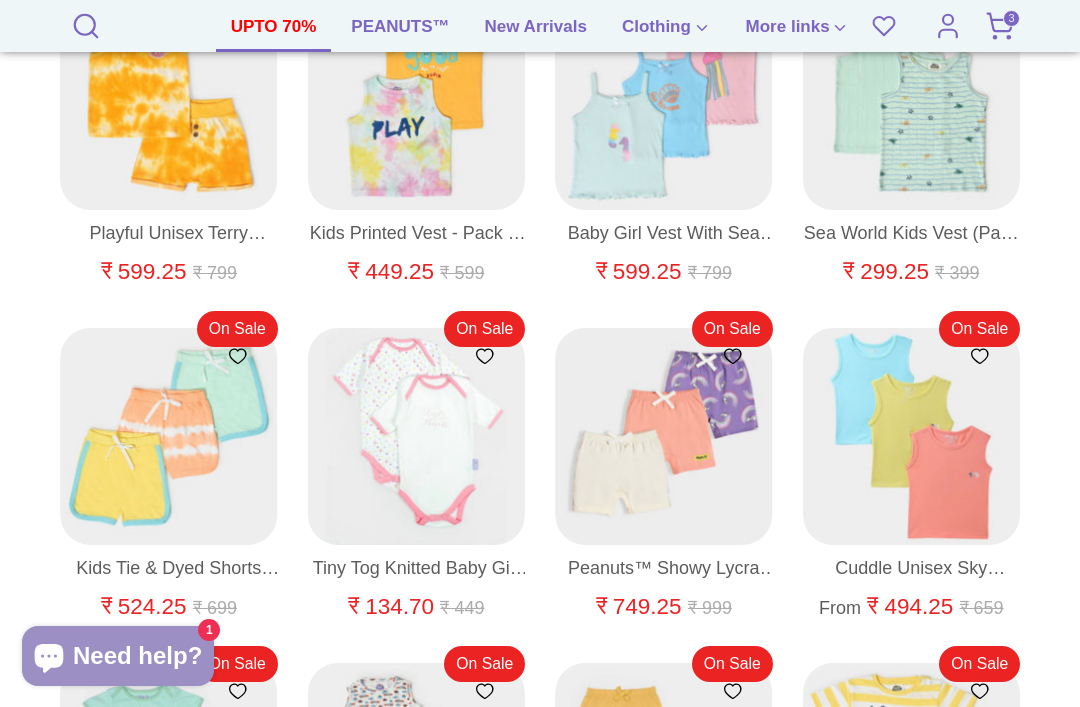 click 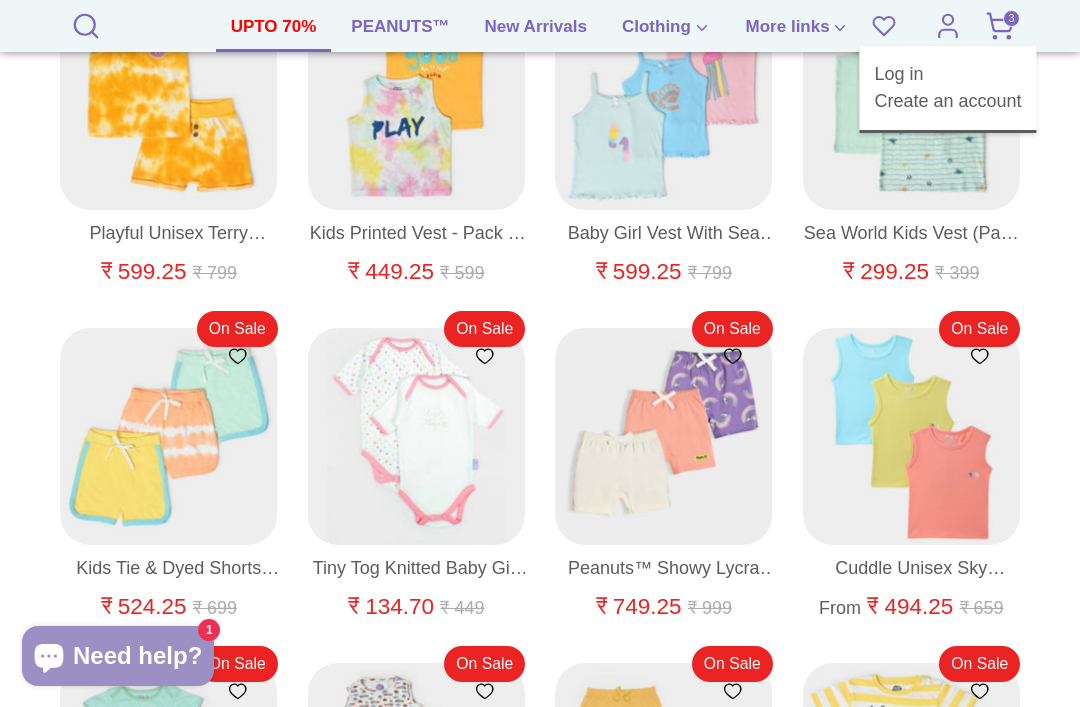 click 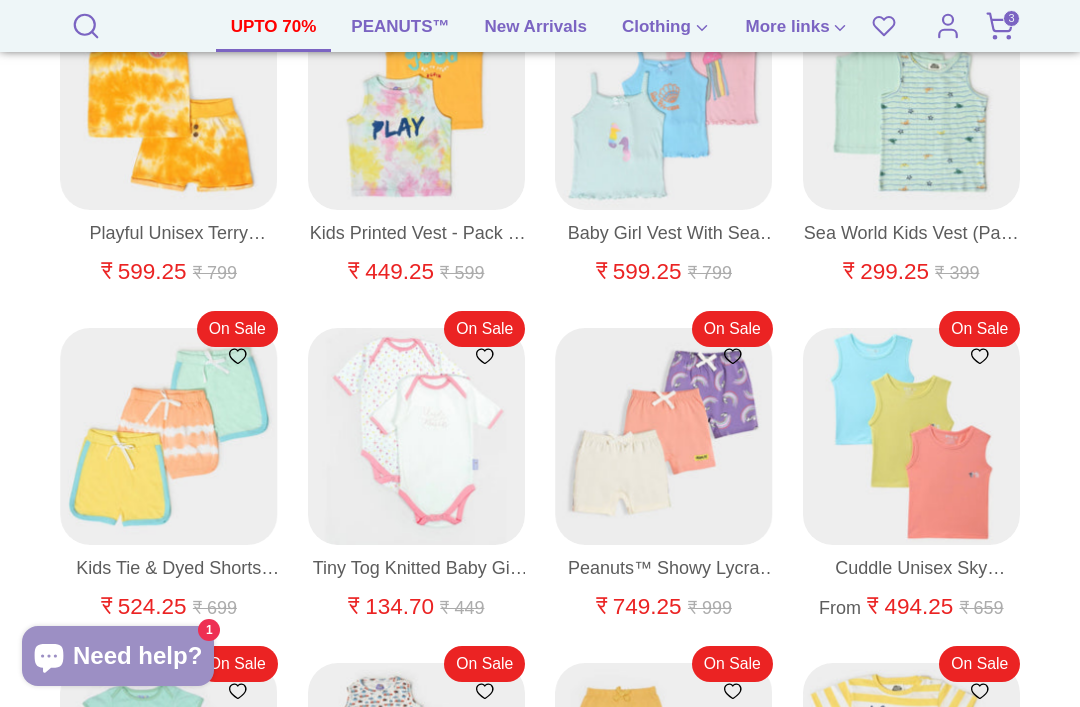 click 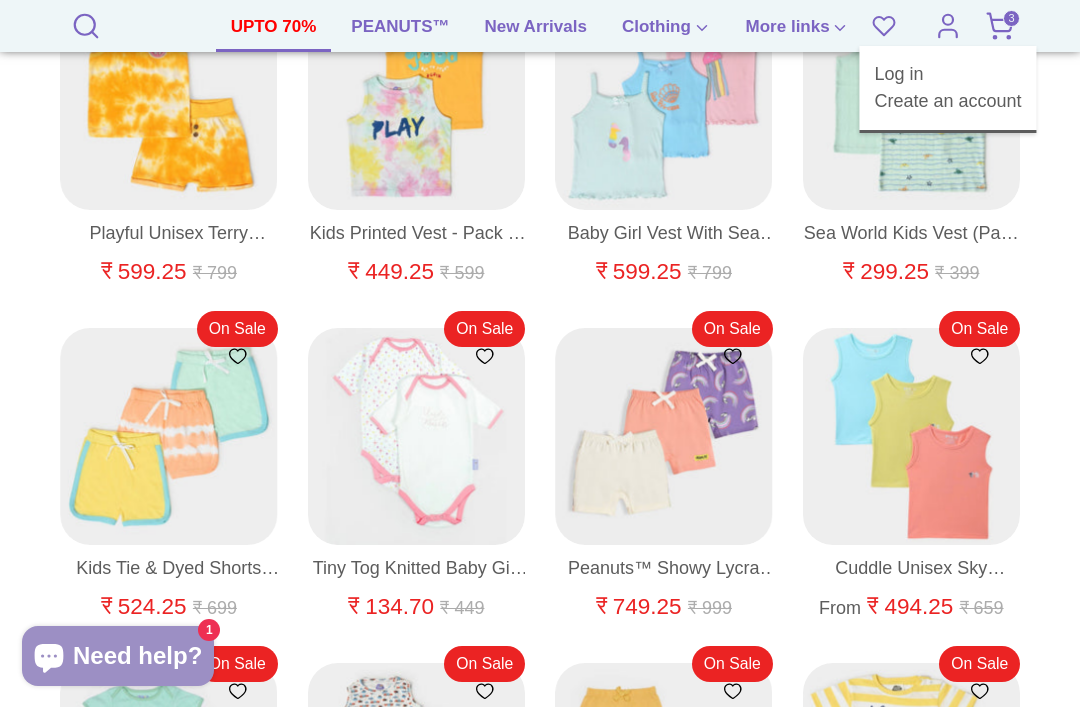 click on "Log in" at bounding box center [898, 74] 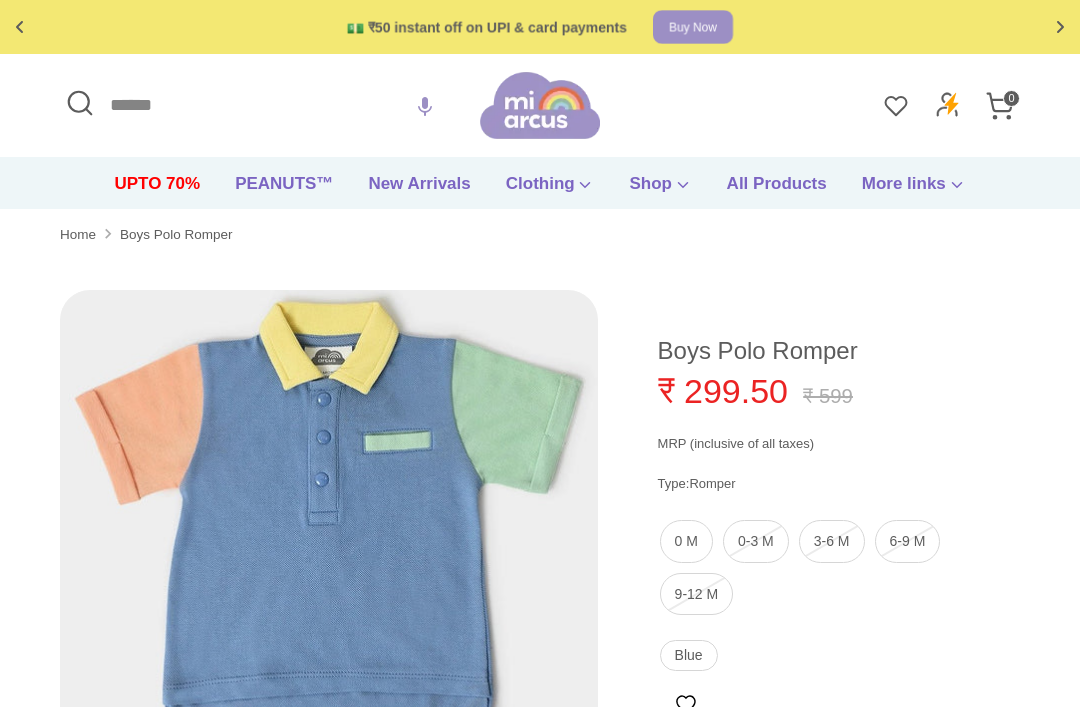 scroll, scrollTop: 0, scrollLeft: 0, axis: both 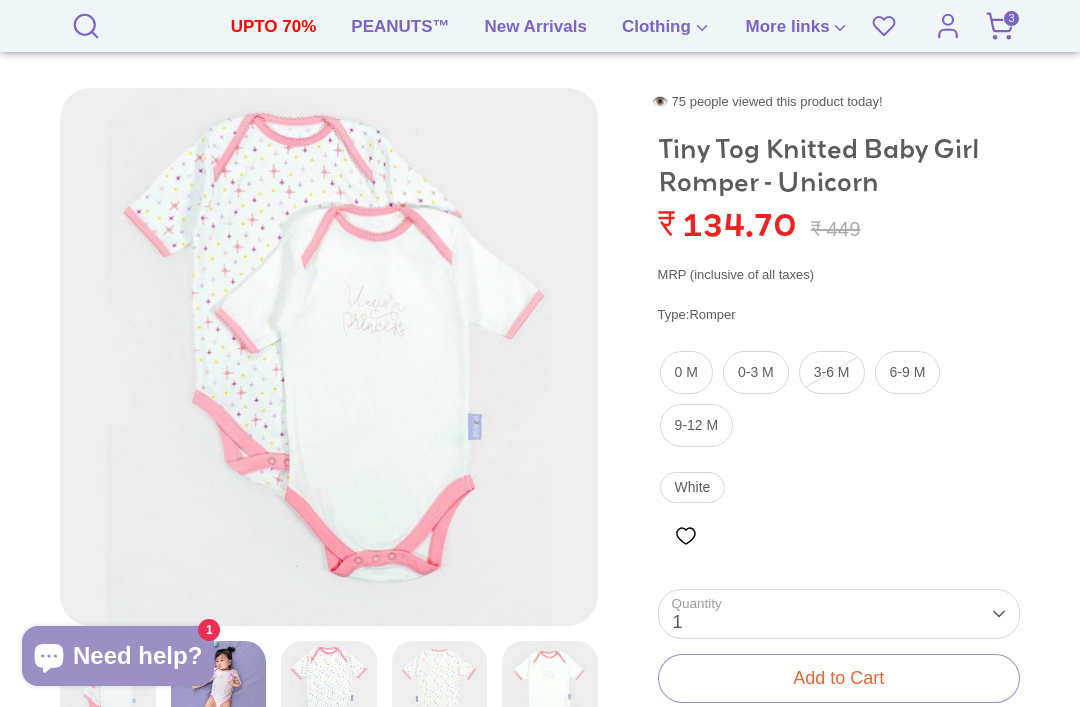 click 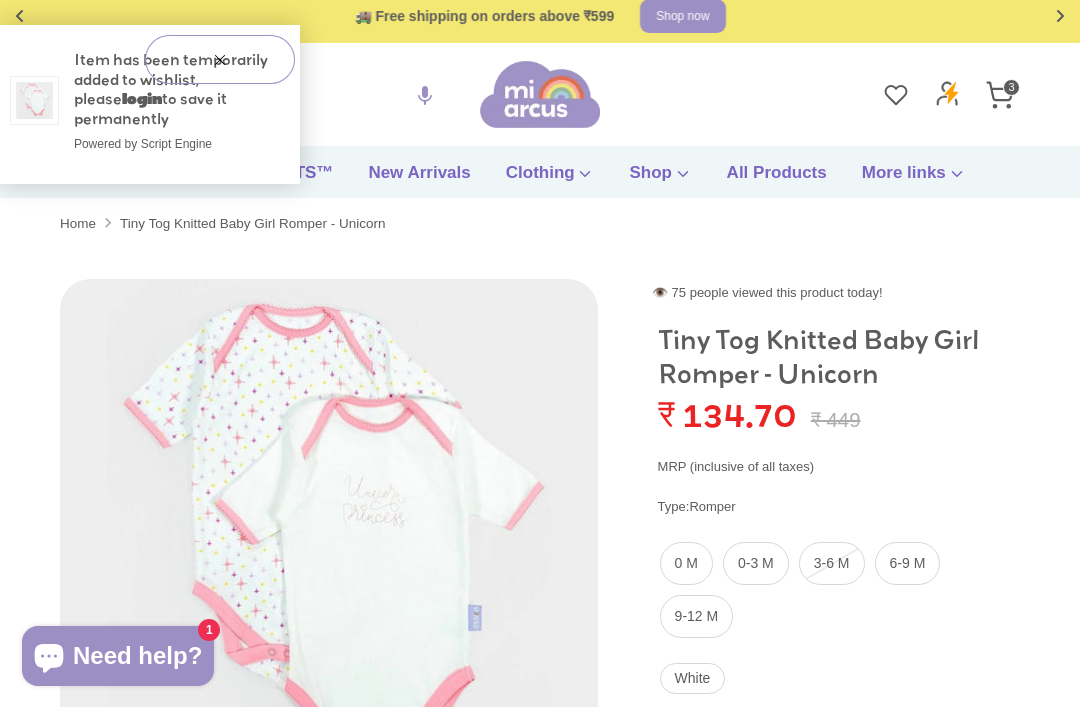 scroll, scrollTop: 0, scrollLeft: 0, axis: both 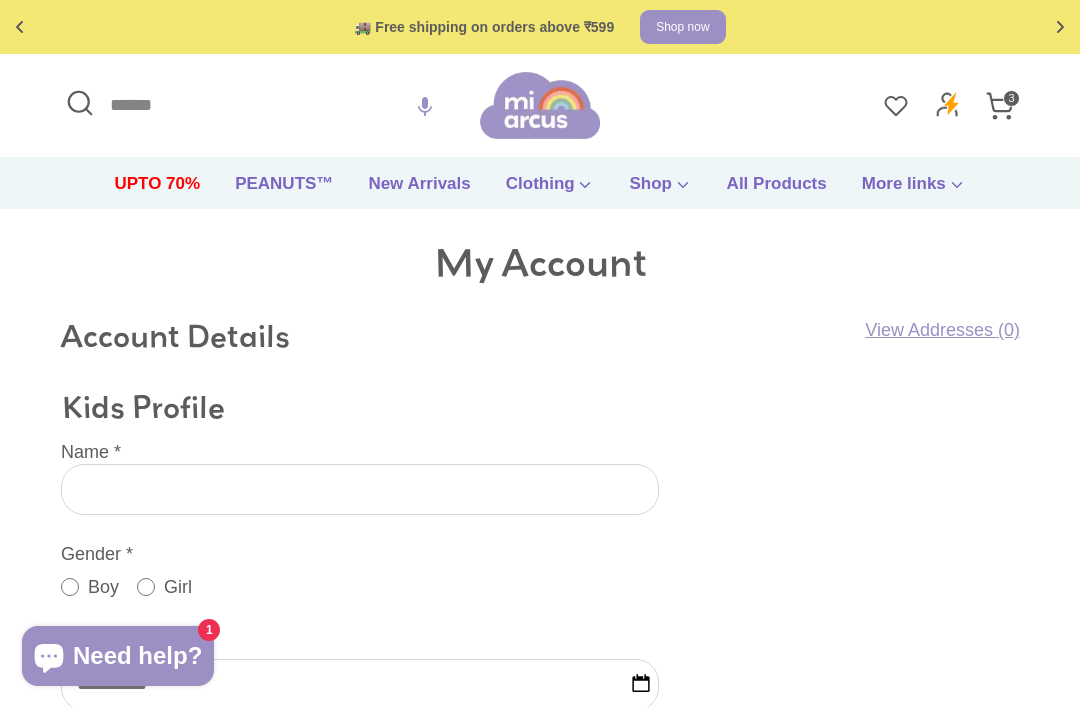 click 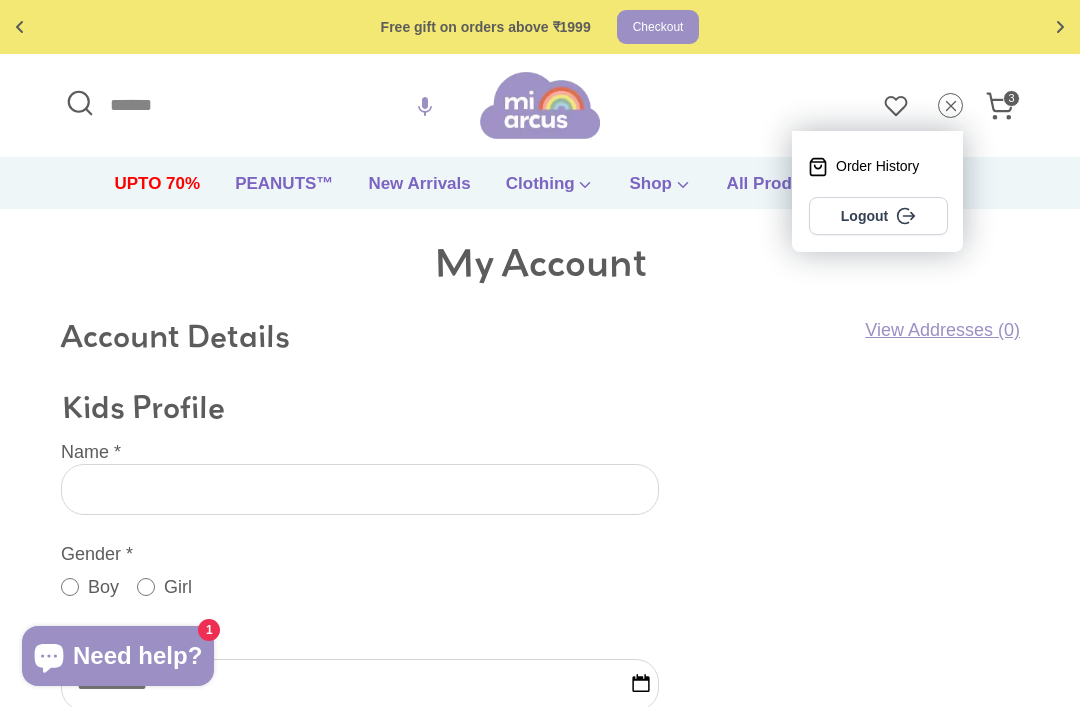 click at bounding box center (950, 105) 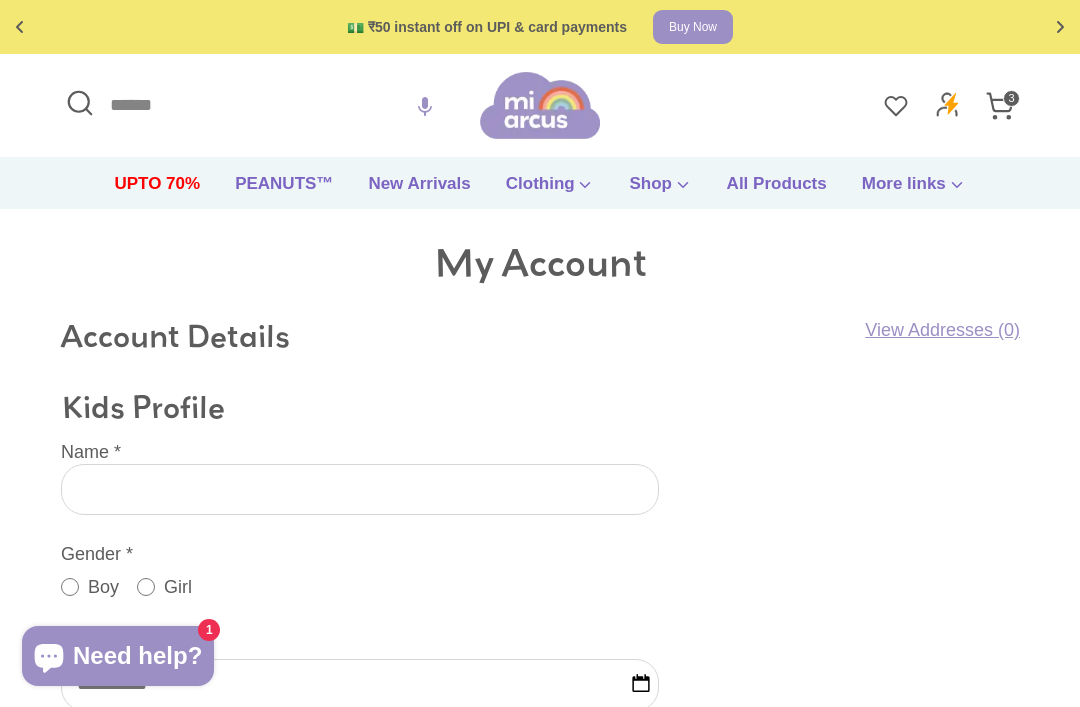click on "UPTO 70%" at bounding box center [157, 190] 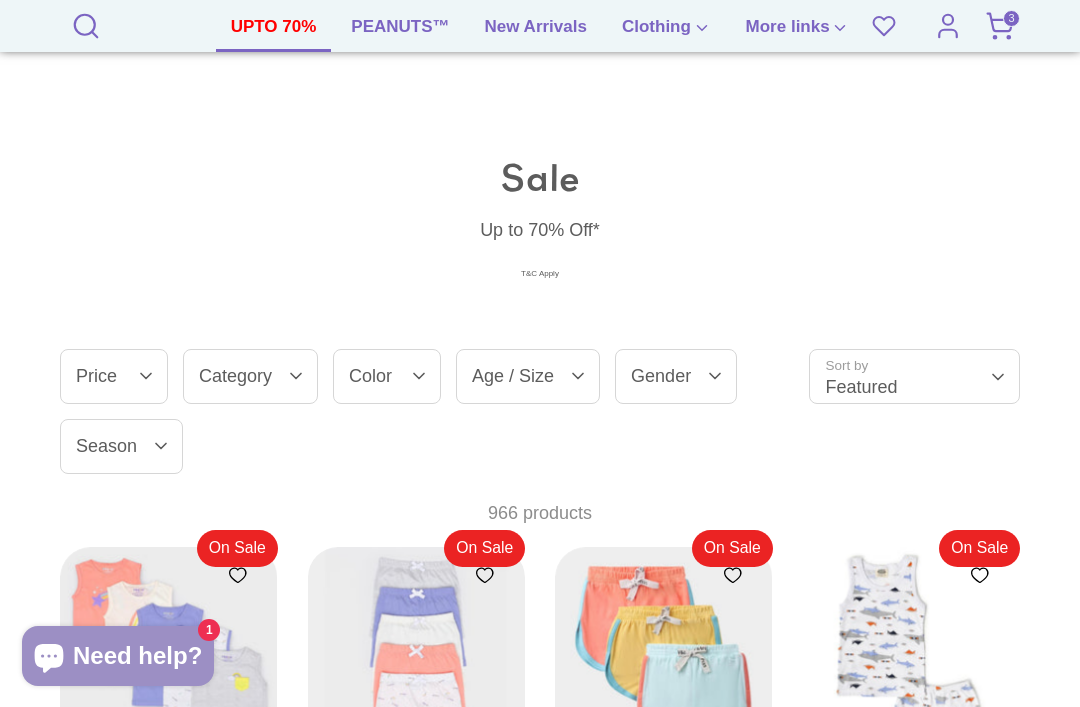 click on "Age / Size" at bounding box center (528, 376) 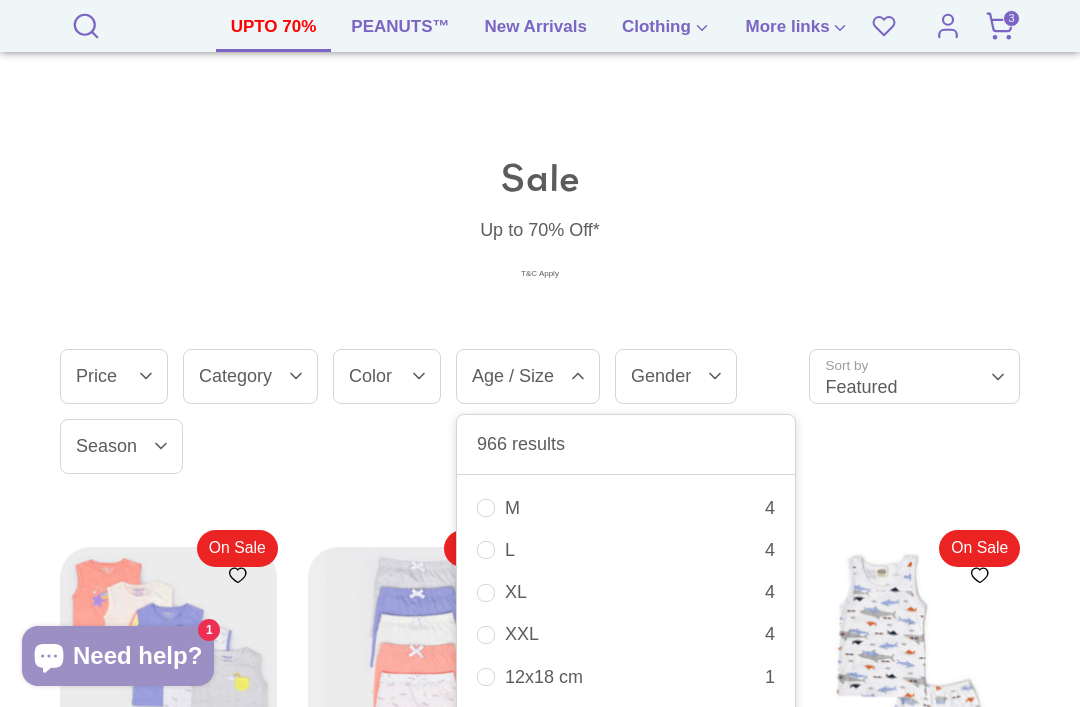 scroll, scrollTop: 0, scrollLeft: 0, axis: both 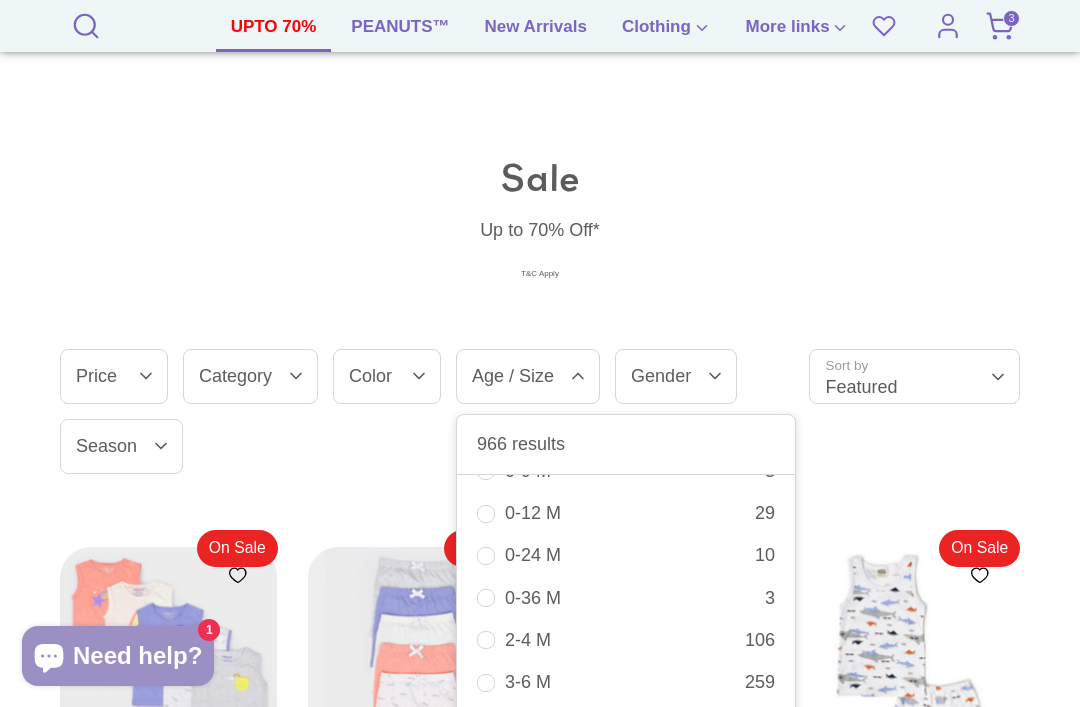 click on "3-6 M
259" at bounding box center (626, 682) 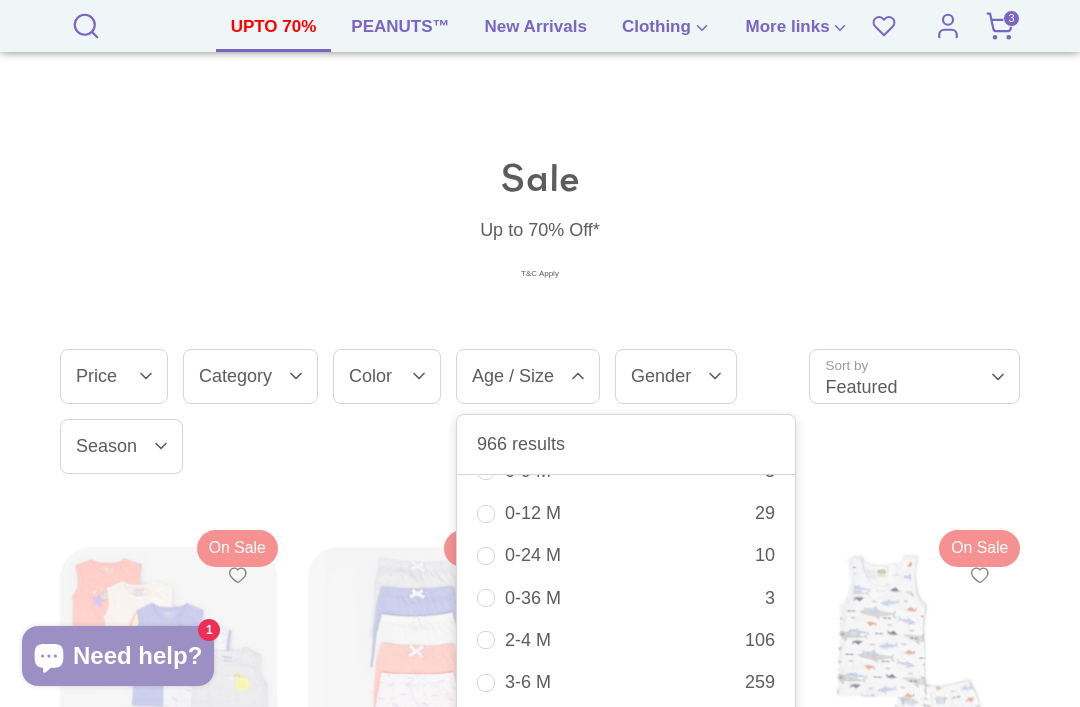 click on "2-4 M
106" at bounding box center [626, 640] 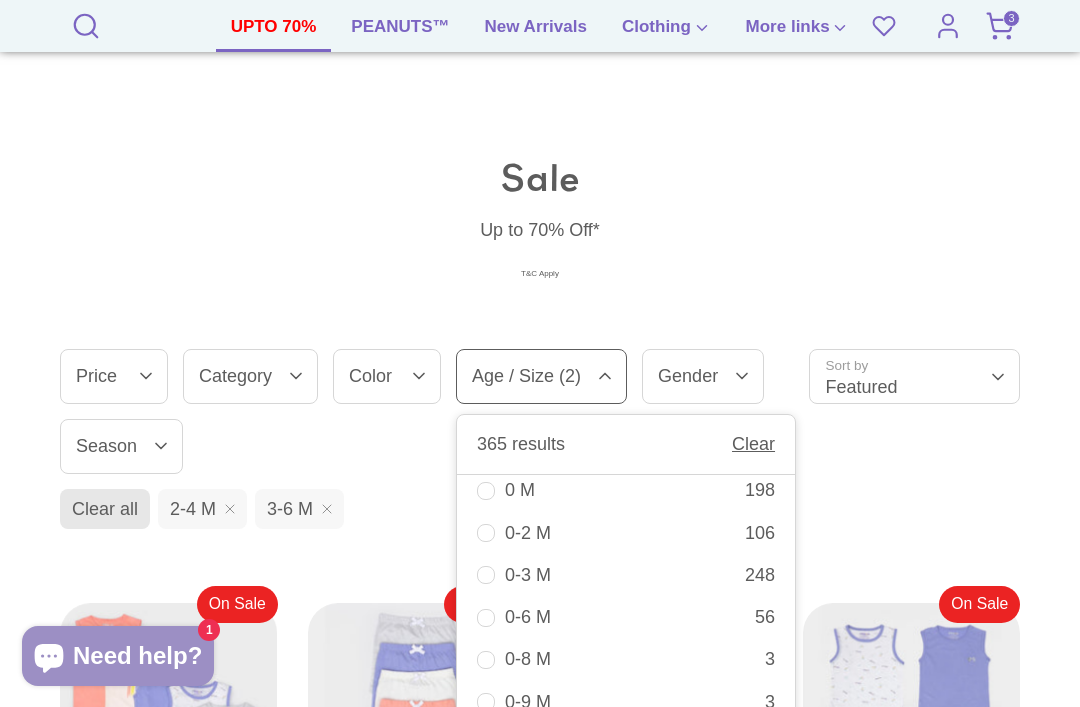 scroll, scrollTop: 2254, scrollLeft: 0, axis: vertical 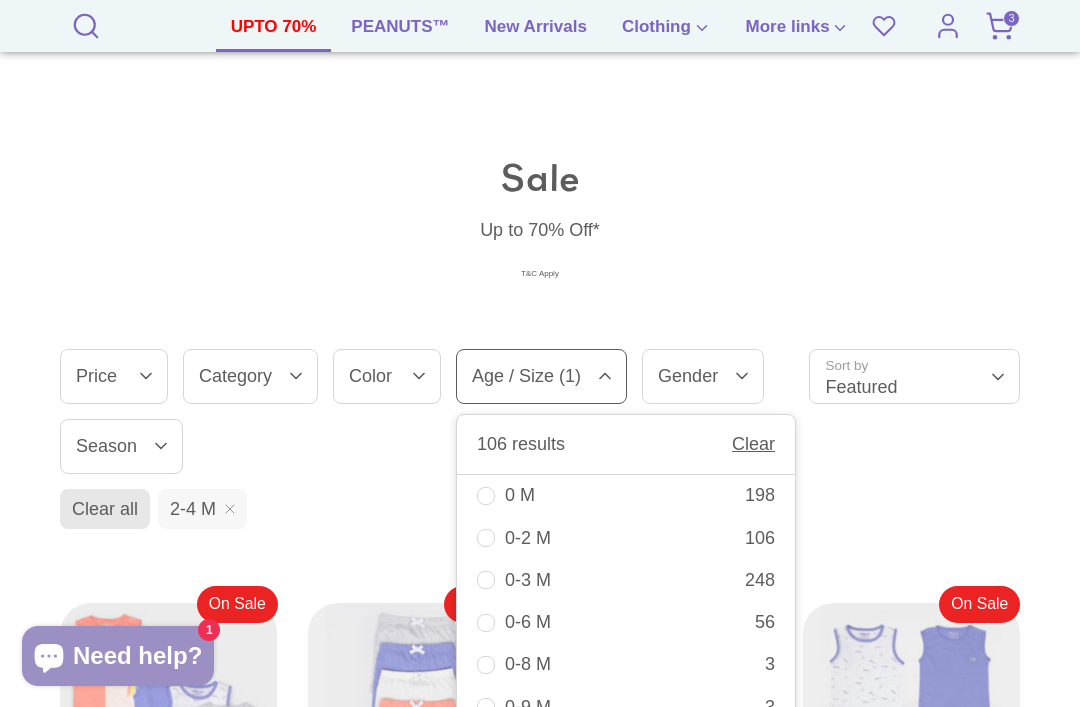 click on "0-3 M
248" at bounding box center (626, 580) 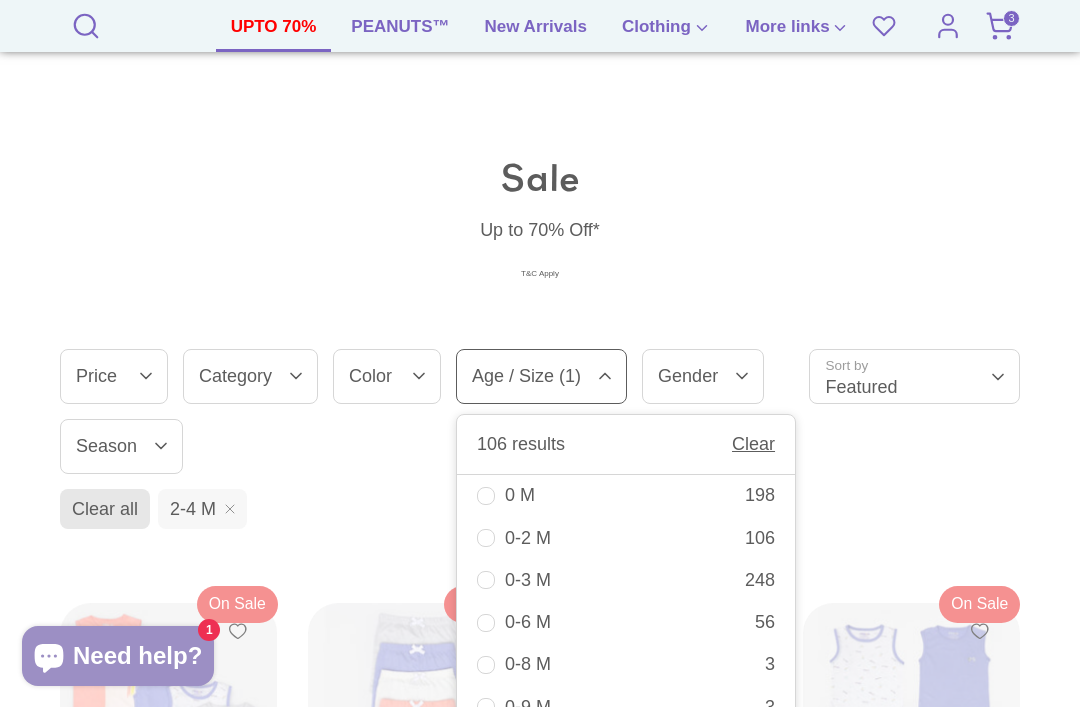 click on "M
4
L
4
XL
4
XXL
4
12x18 cm
1
13x13 cm 1 14x6 cm" at bounding box center (626, 610) 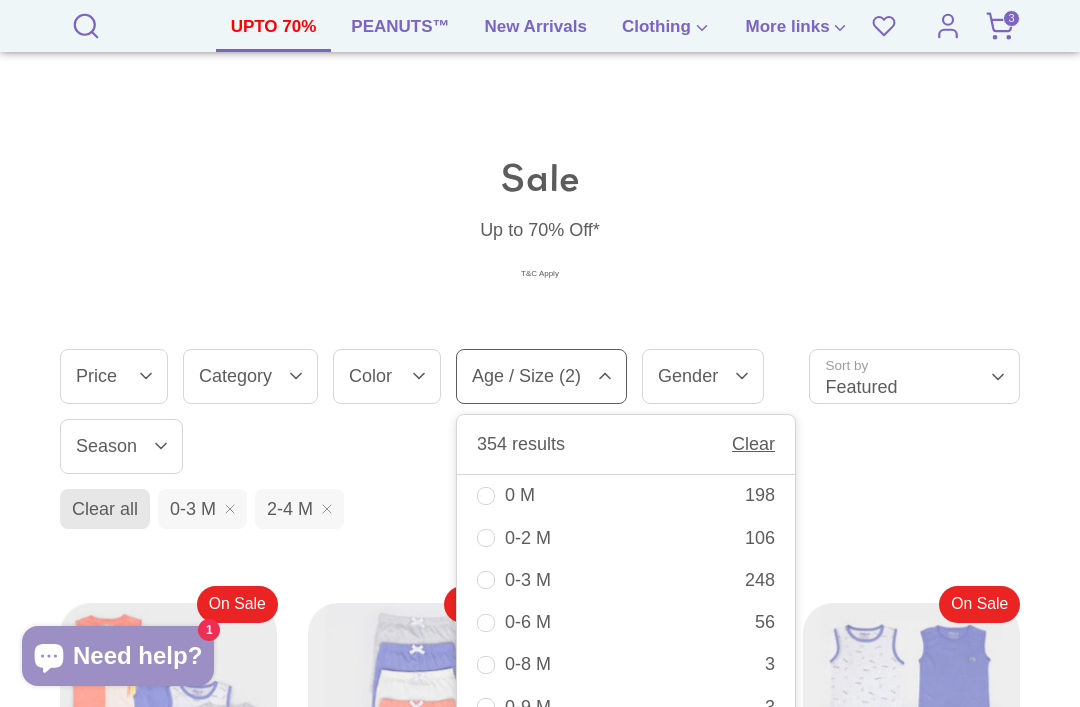 click on "0-2 M
106" at bounding box center (626, 538) 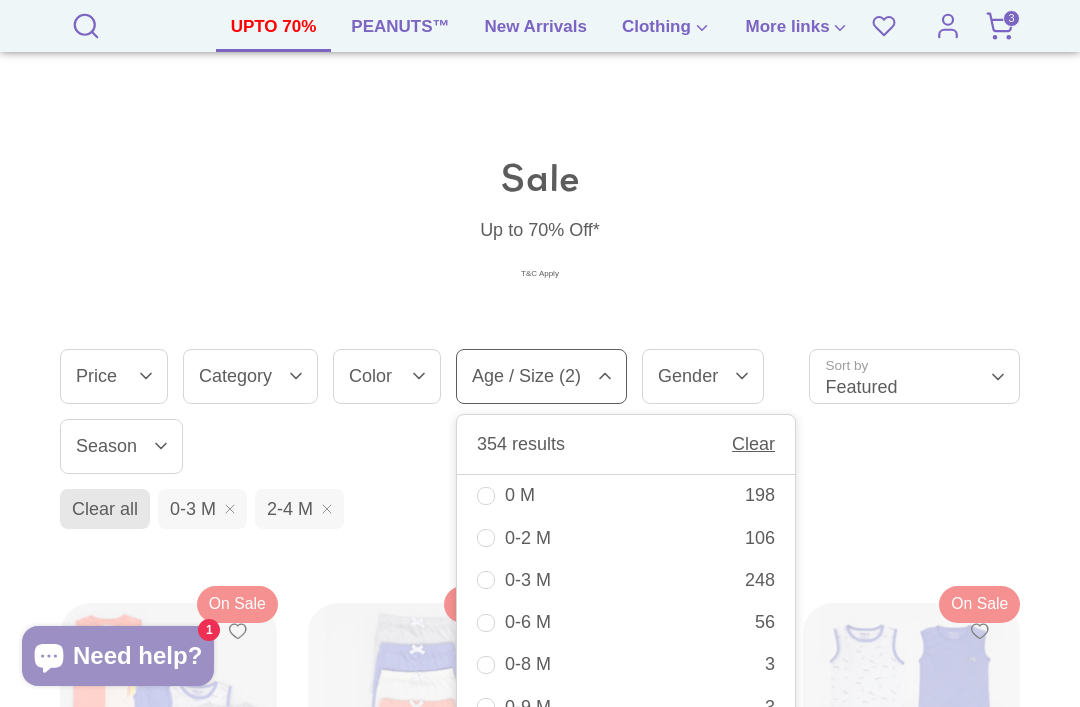 click on "Clear all
0-3 M
2-4 M" at bounding box center (544, 513) 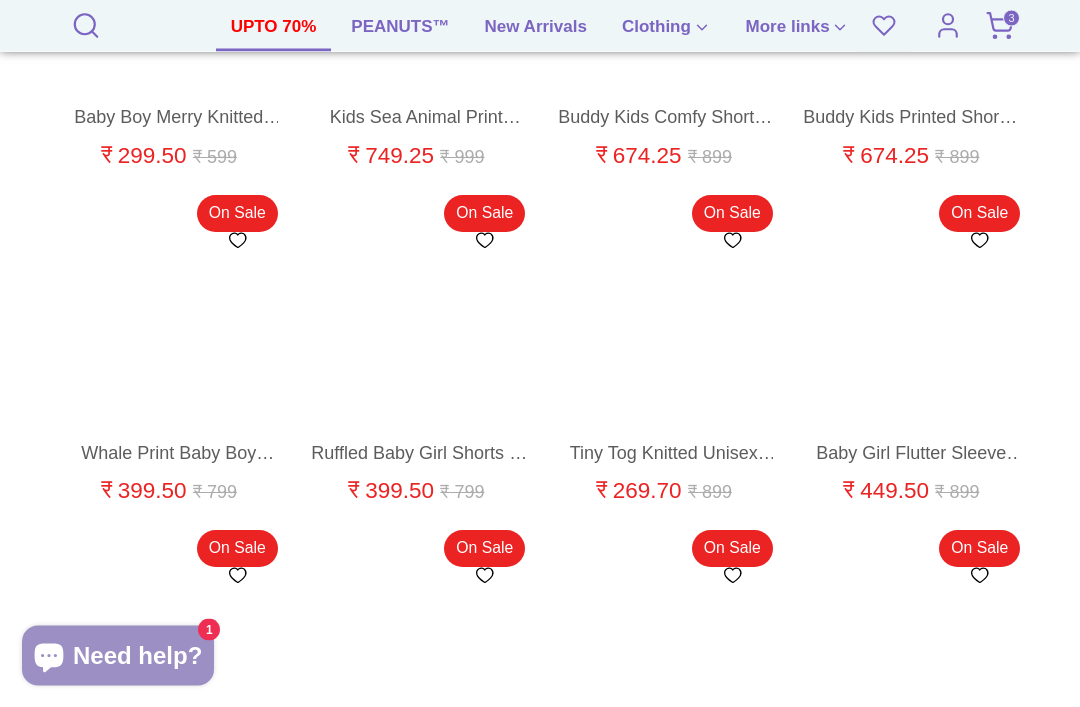 scroll, scrollTop: 3939, scrollLeft: 0, axis: vertical 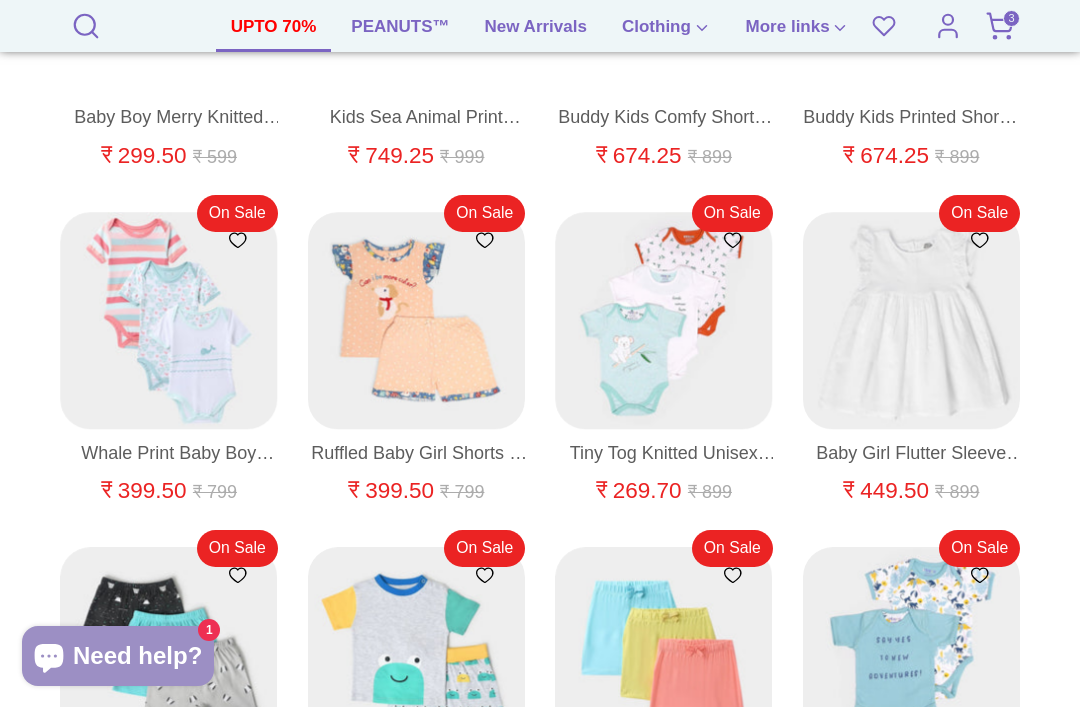 click on "Whale Print Baby Boy Romper (Pack of 3)" at bounding box center (169, 453) 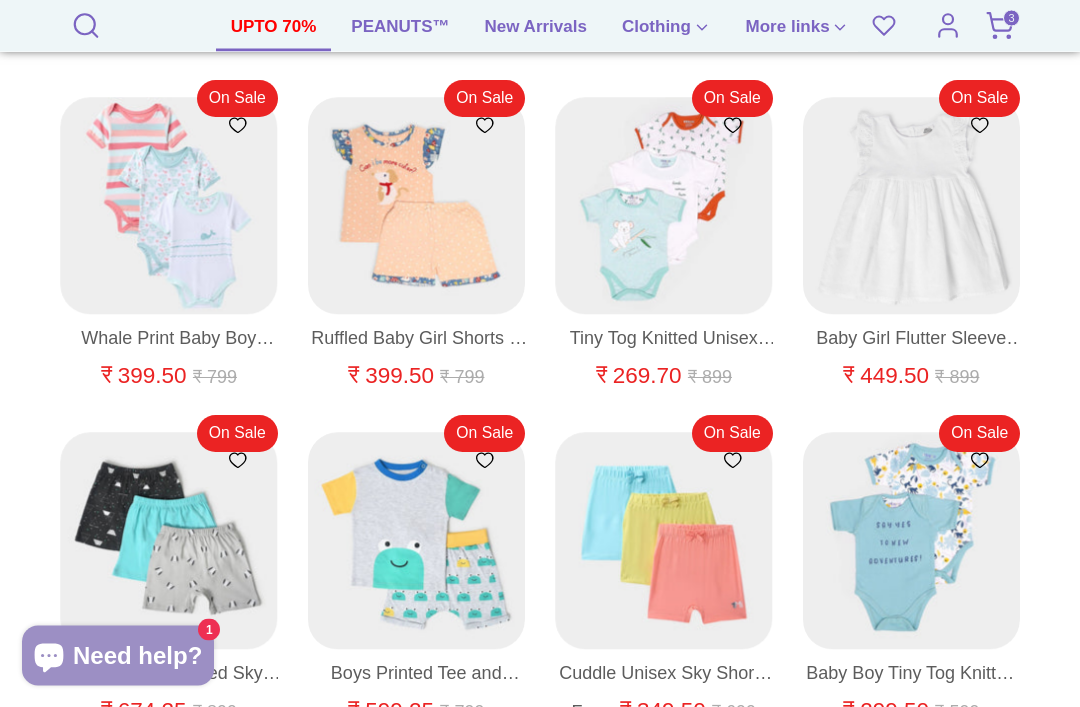 scroll, scrollTop: 4044, scrollLeft: 0, axis: vertical 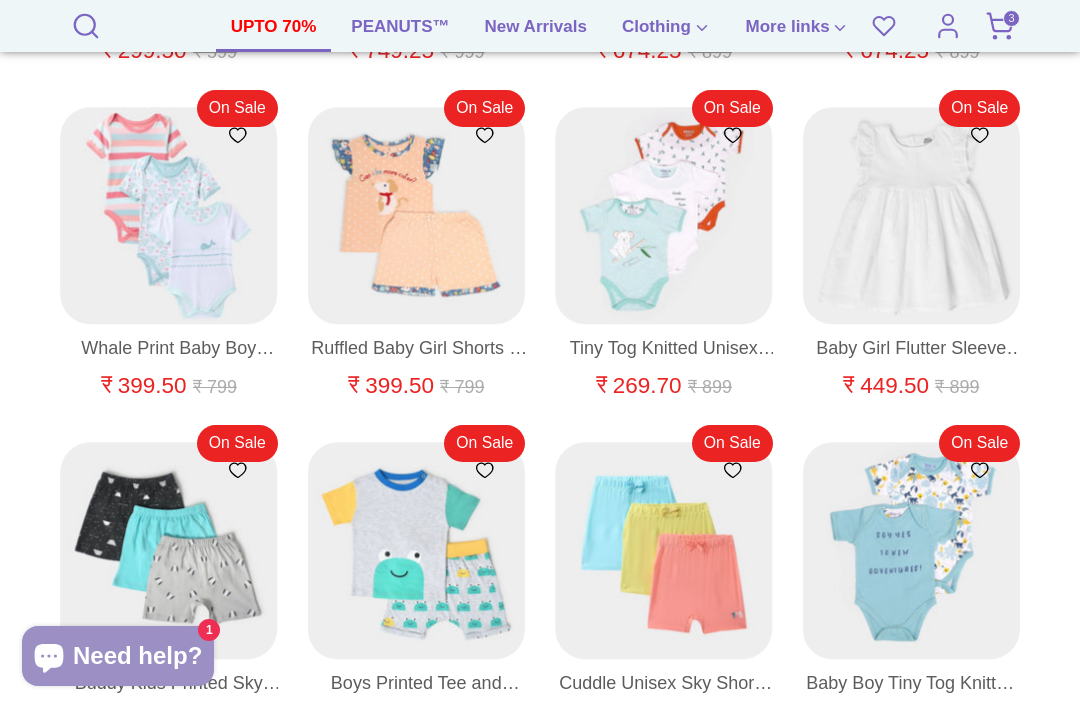 click on "Tiny Tog Knitted Unisex Romper - Koala (Pack of 3)" at bounding box center [664, 348] 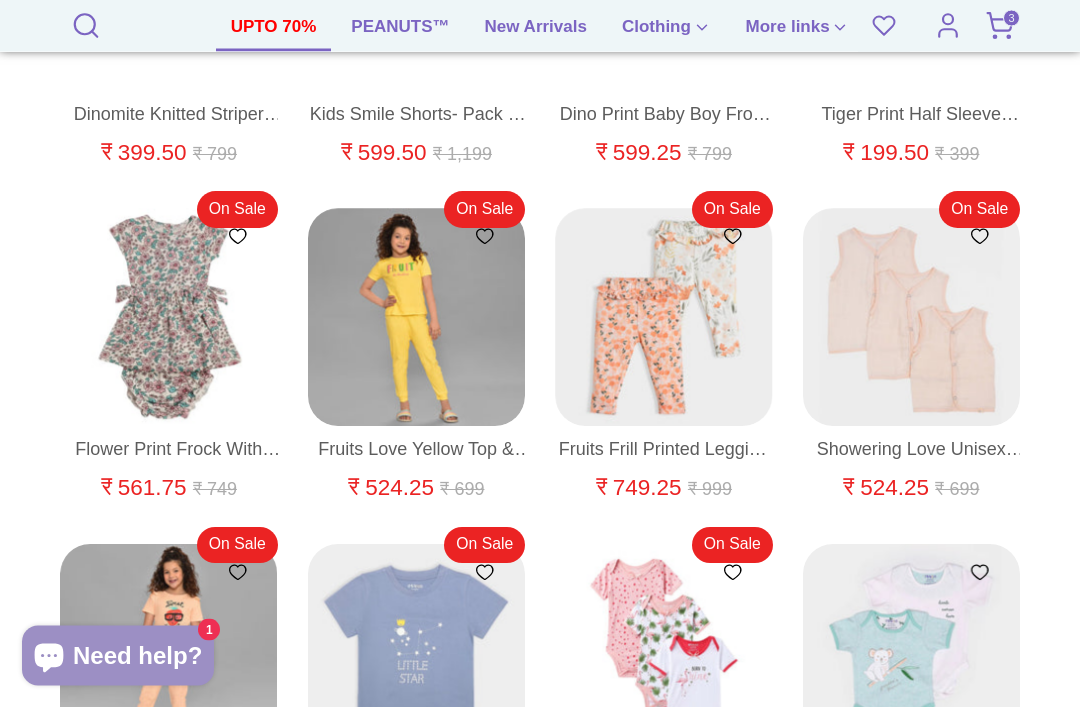 scroll, scrollTop: 5283, scrollLeft: 0, axis: vertical 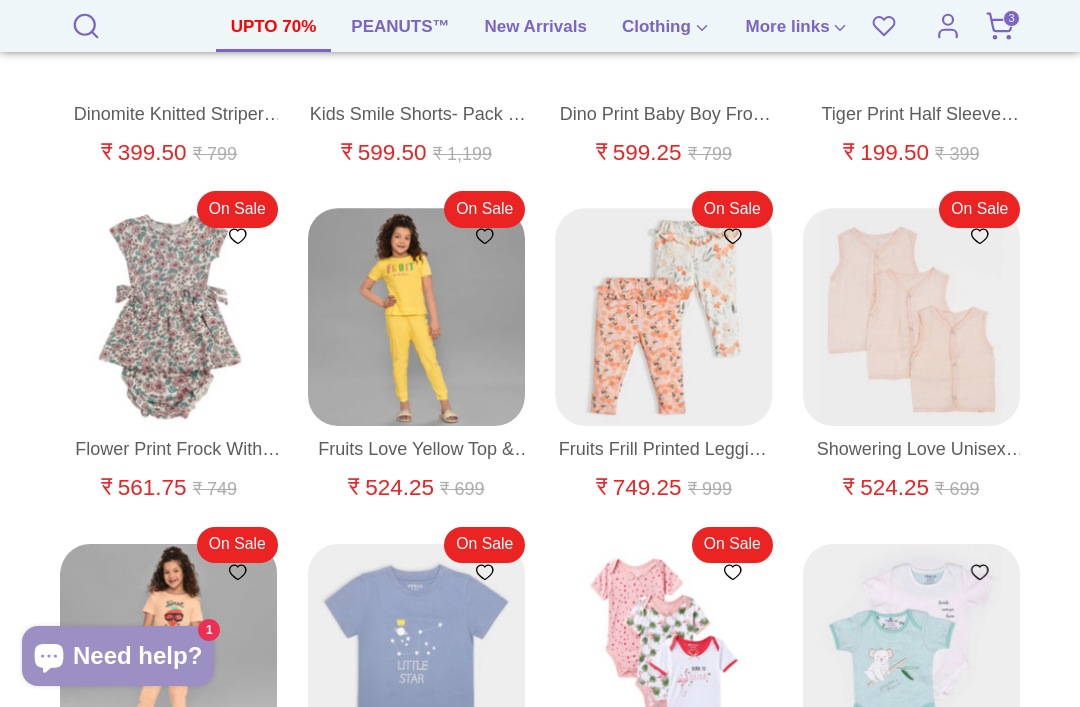 click at bounding box center (912, 318) 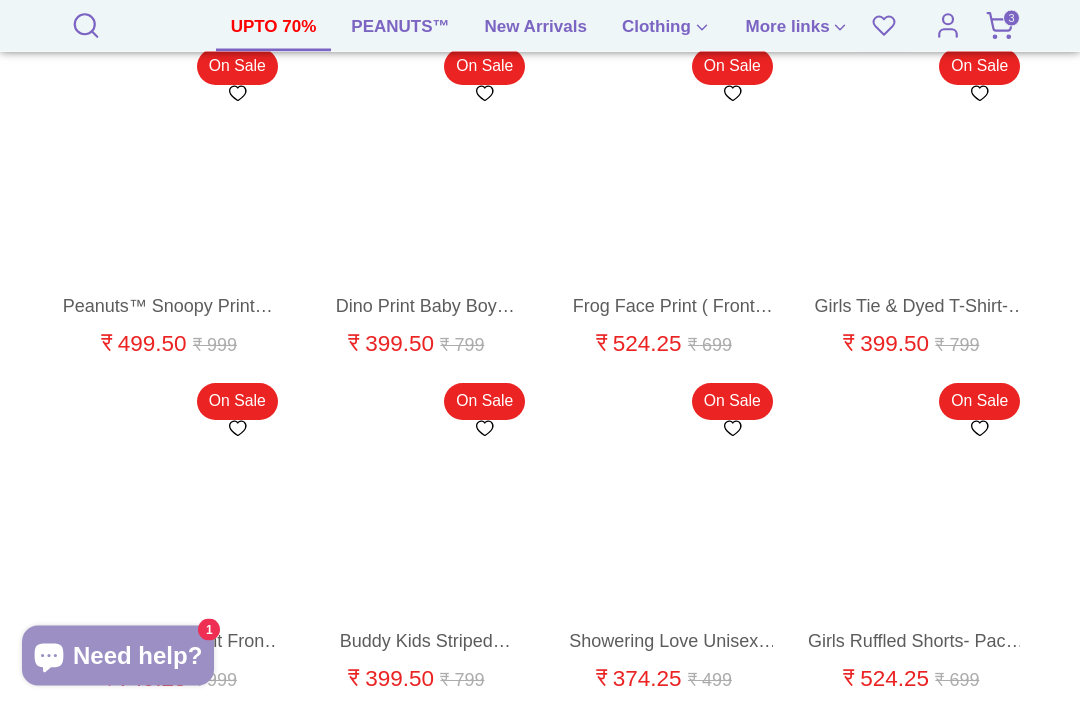 scroll, scrollTop: 7774, scrollLeft: 0, axis: vertical 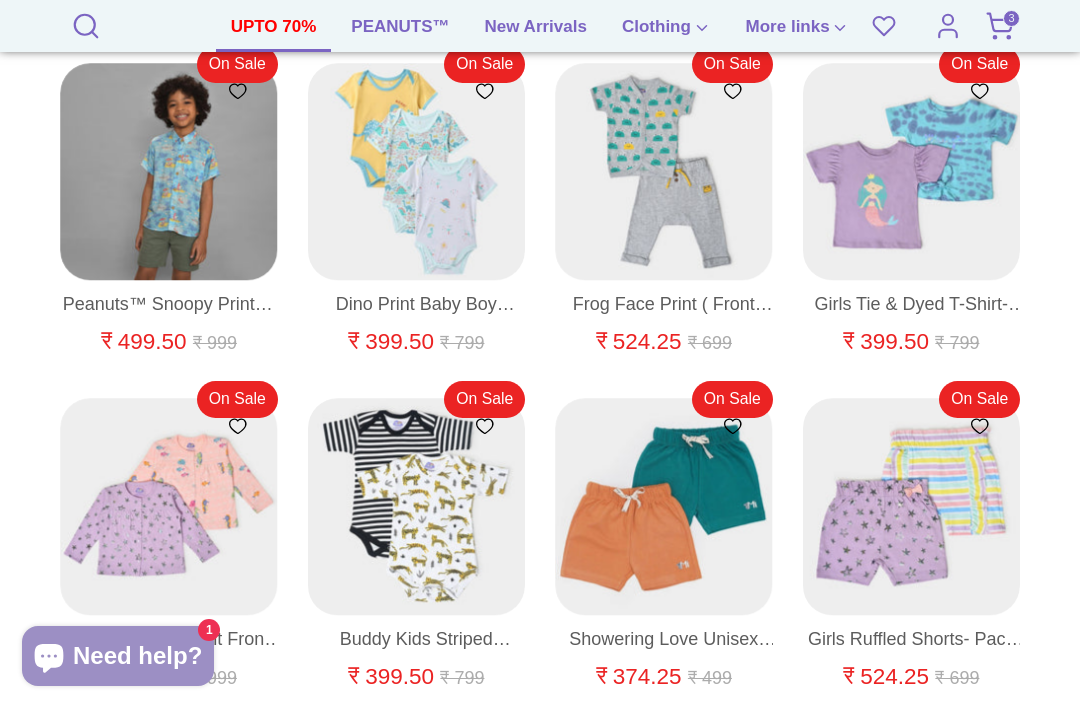 click at bounding box center (417, 173) 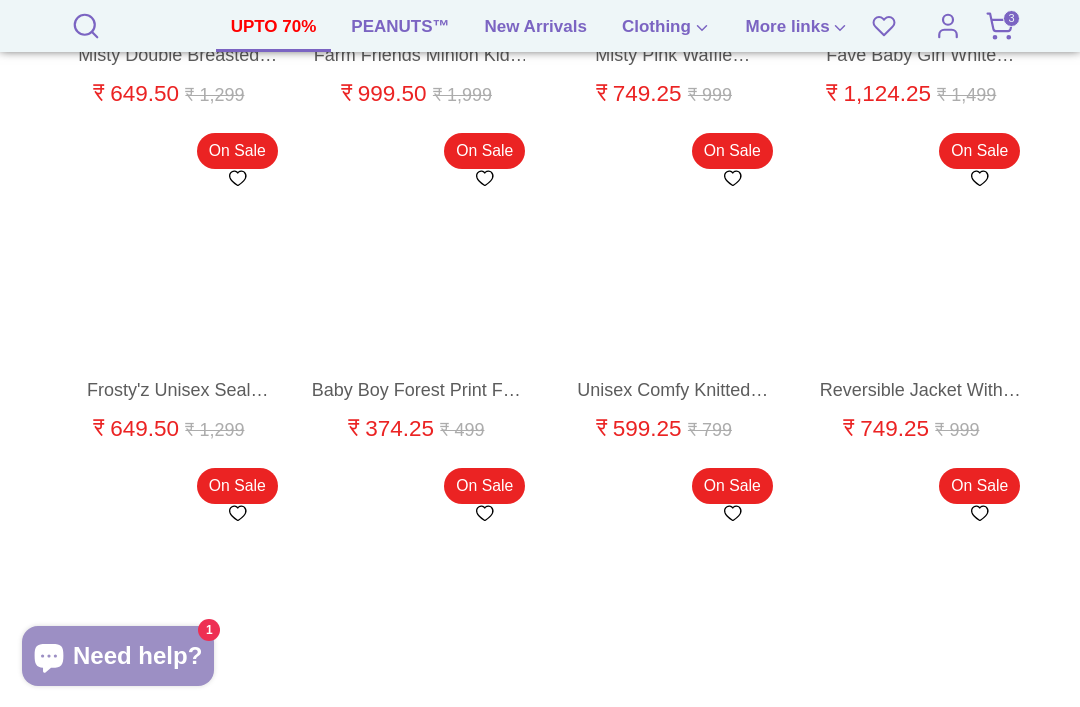 scroll, scrollTop: 23555, scrollLeft: 0, axis: vertical 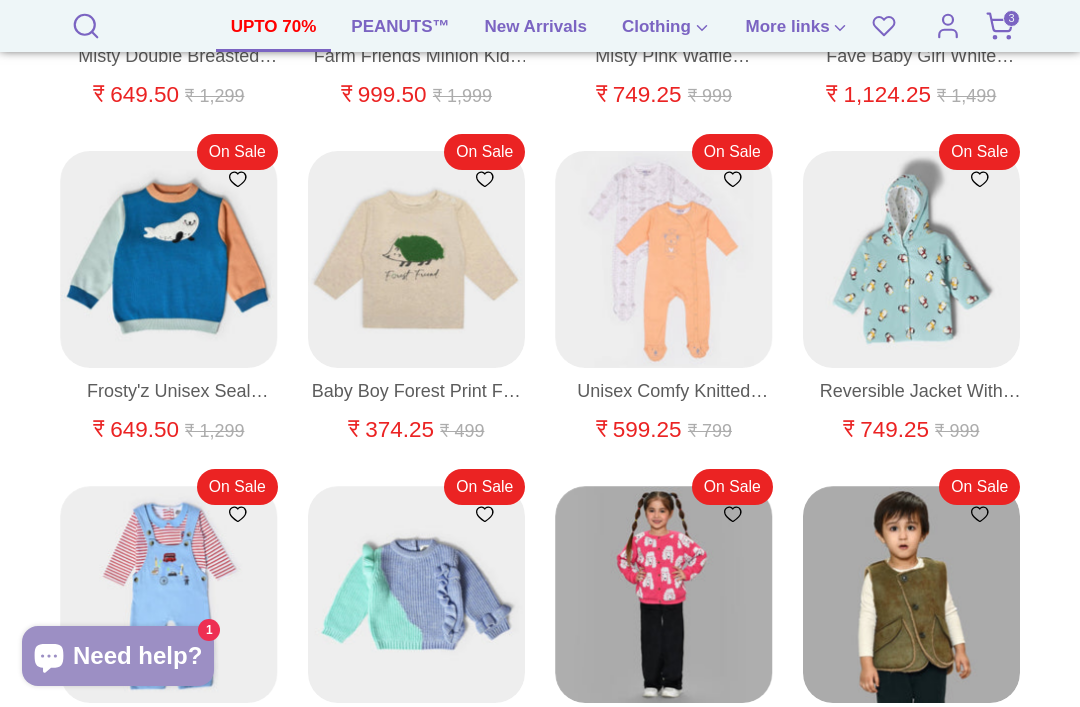 click at bounding box center (665, 260) 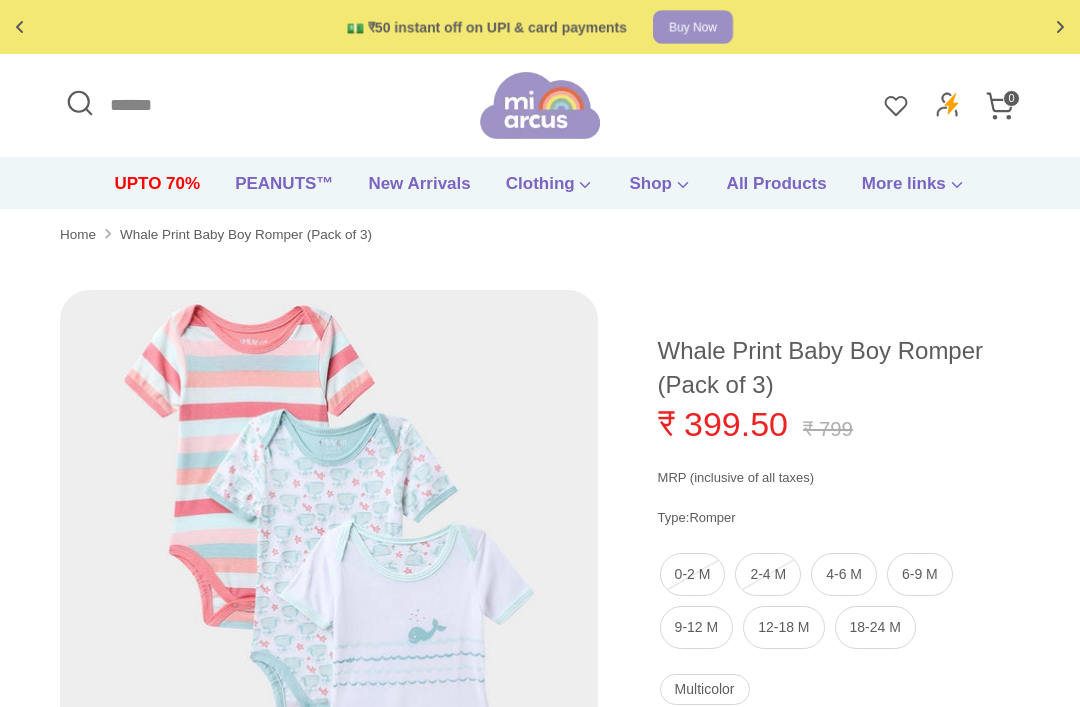 scroll, scrollTop: 0, scrollLeft: 0, axis: both 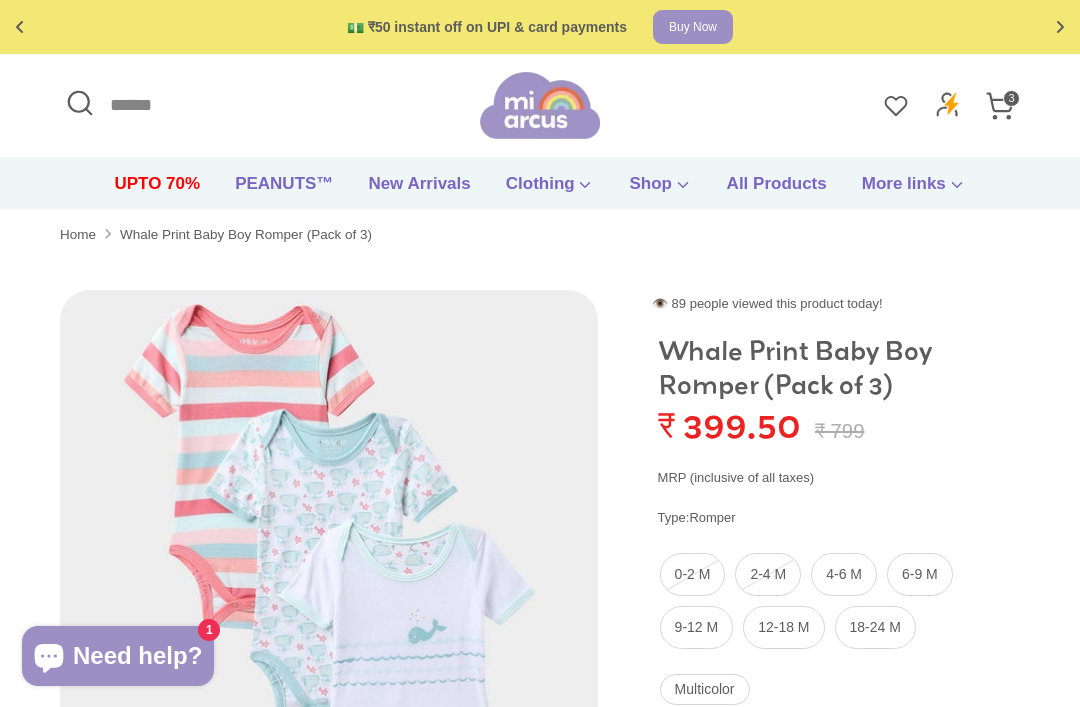 click on "4-6 M" at bounding box center (844, 574) 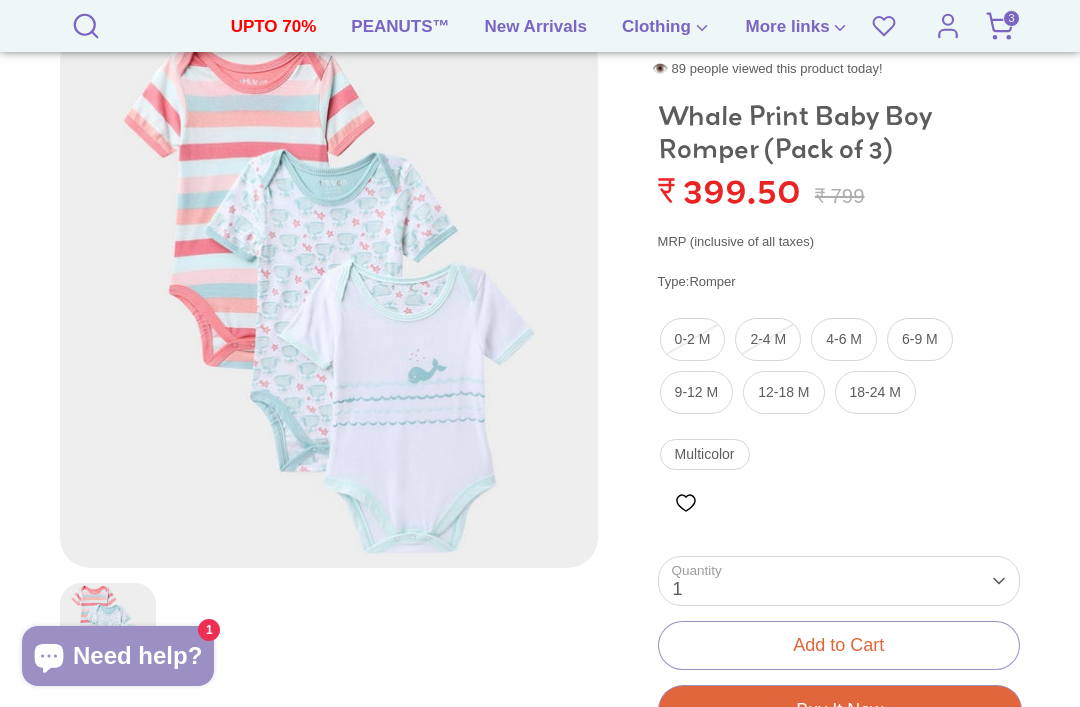 scroll, scrollTop: 265, scrollLeft: 0, axis: vertical 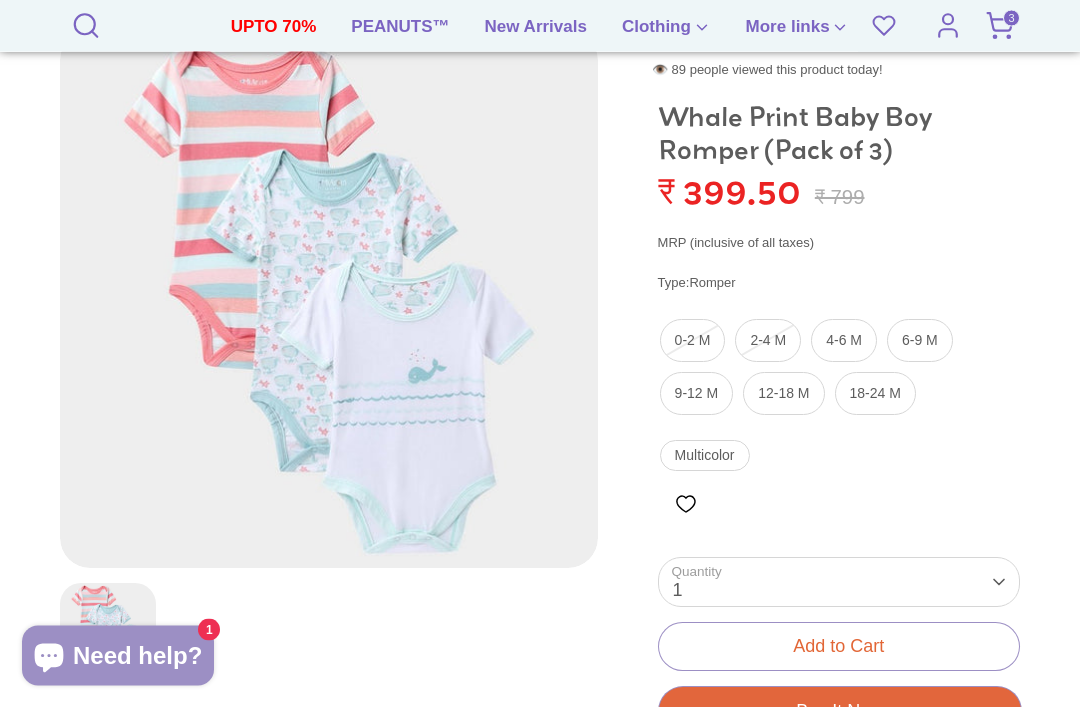 click on "2-4 M" at bounding box center [768, 341] 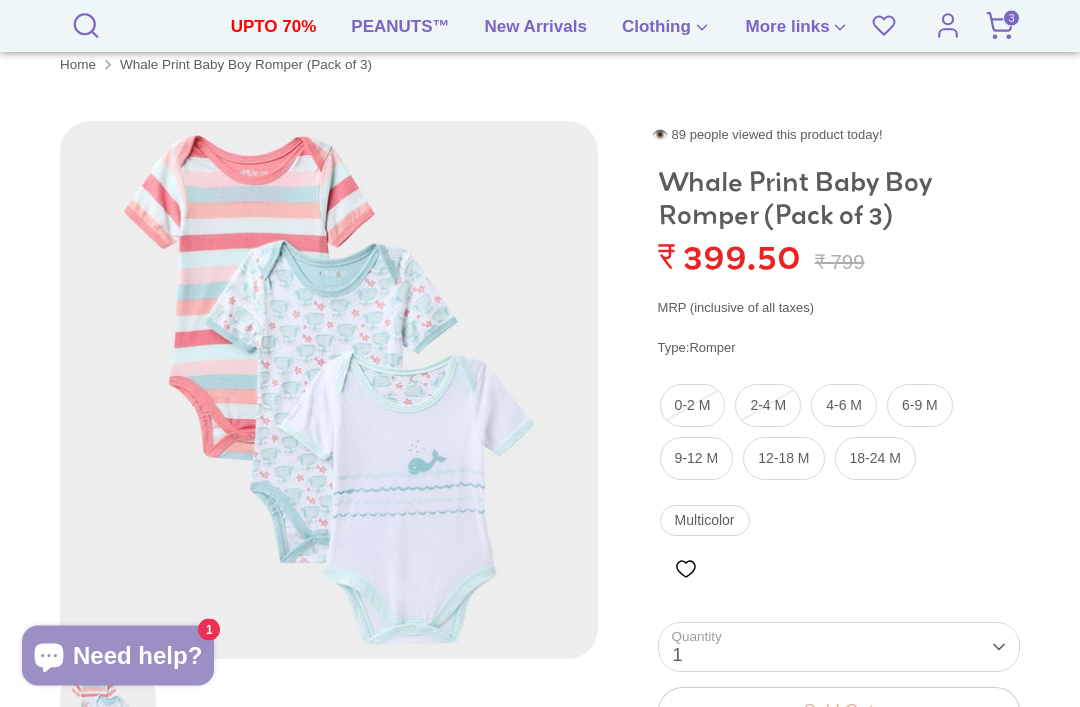 scroll, scrollTop: 0, scrollLeft: 0, axis: both 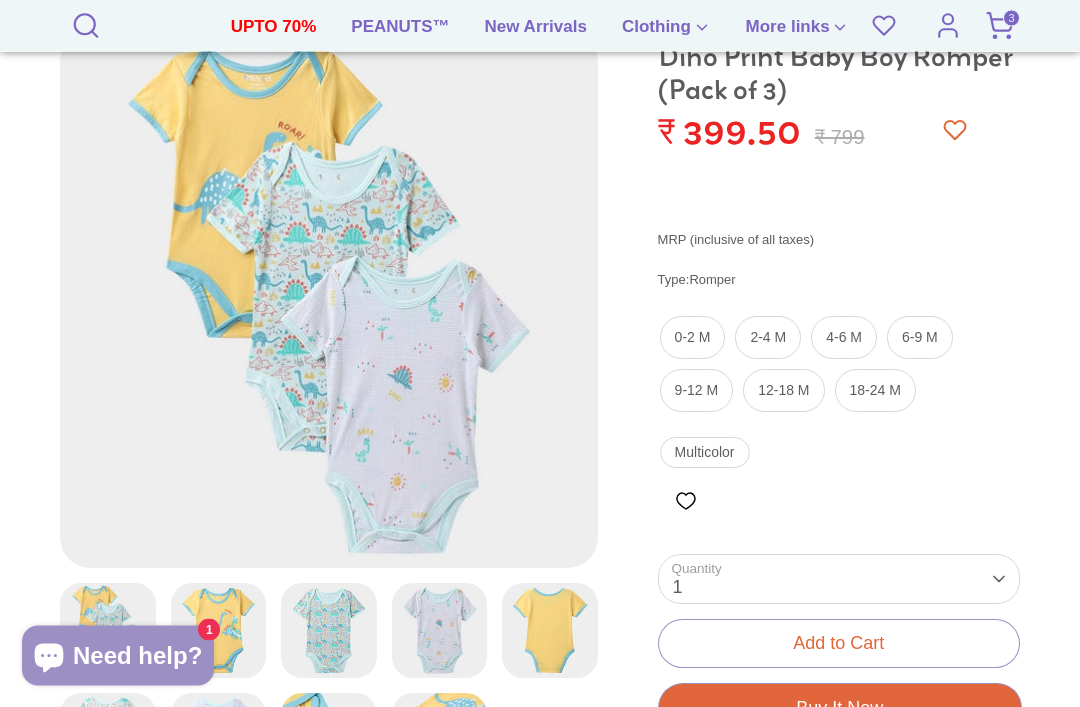 click on "2-4 M" at bounding box center [768, 338] 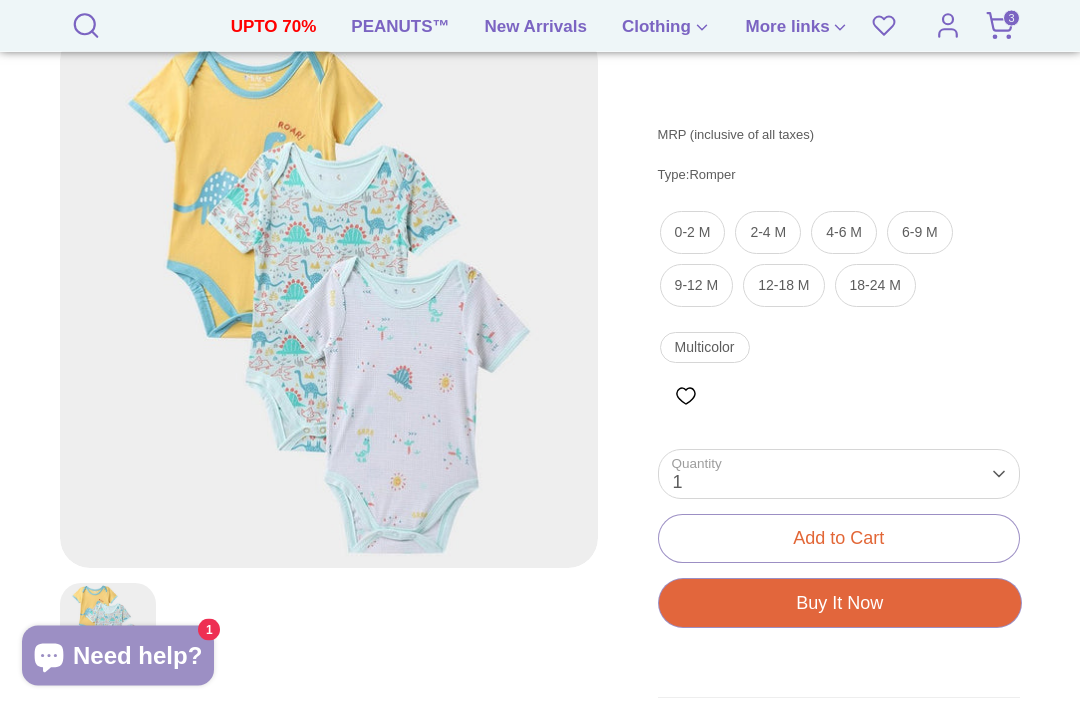 scroll, scrollTop: 430, scrollLeft: 0, axis: vertical 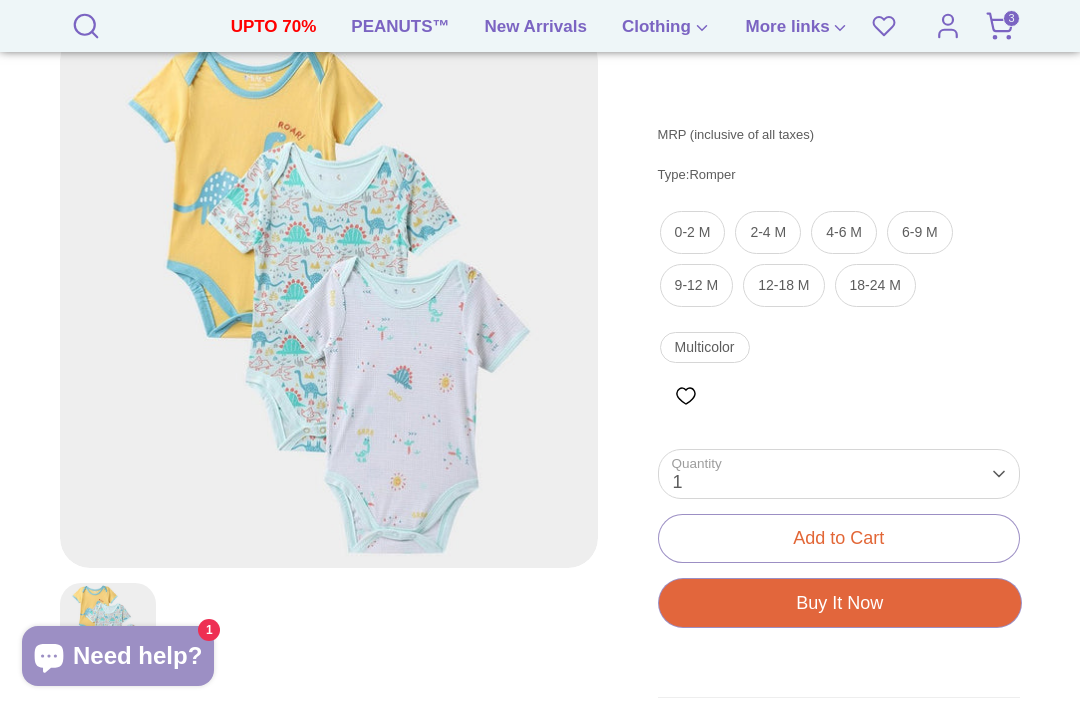 click on "0-2 M" at bounding box center (693, 232) 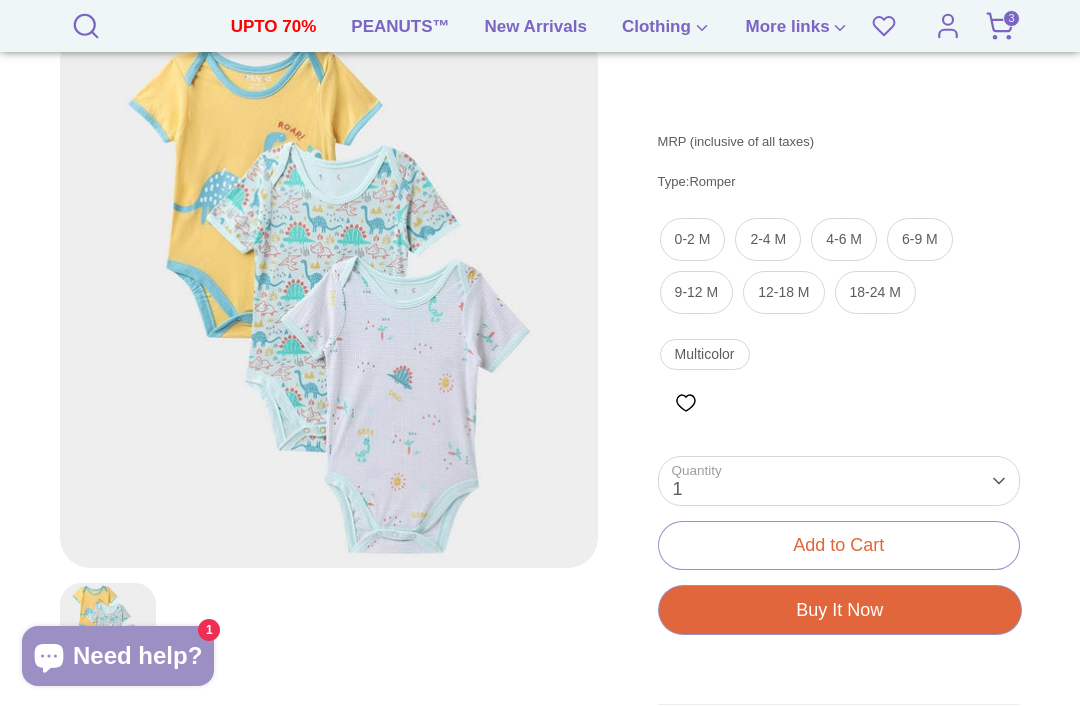 scroll, scrollTop: 400, scrollLeft: 0, axis: vertical 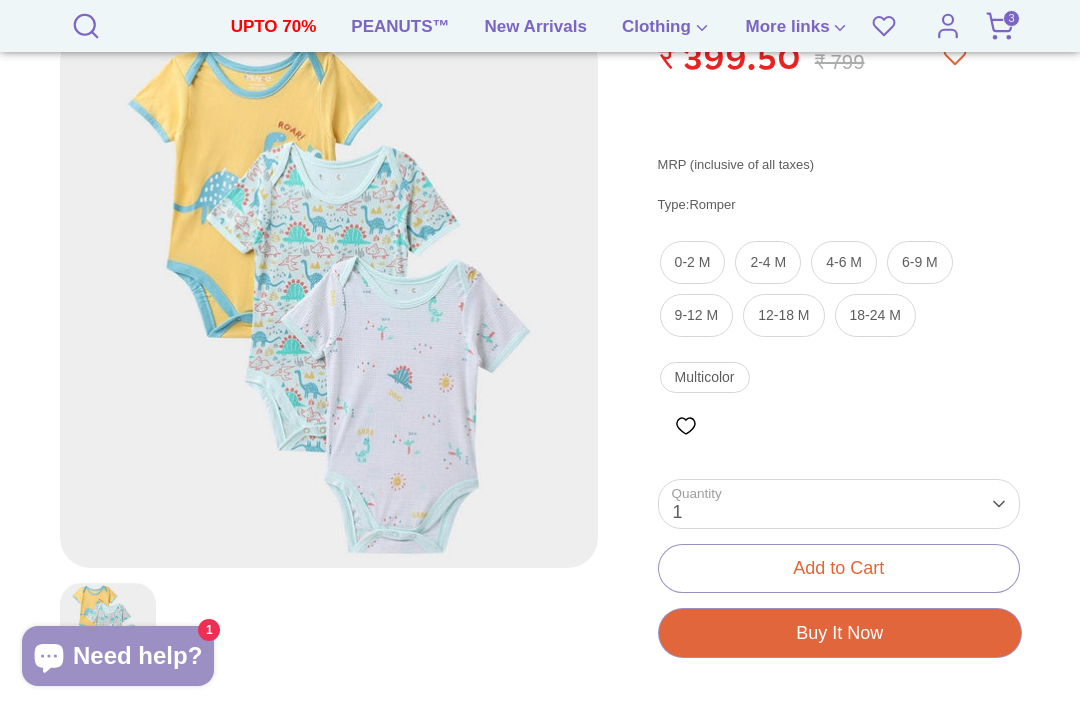 click at bounding box center (684, 426) 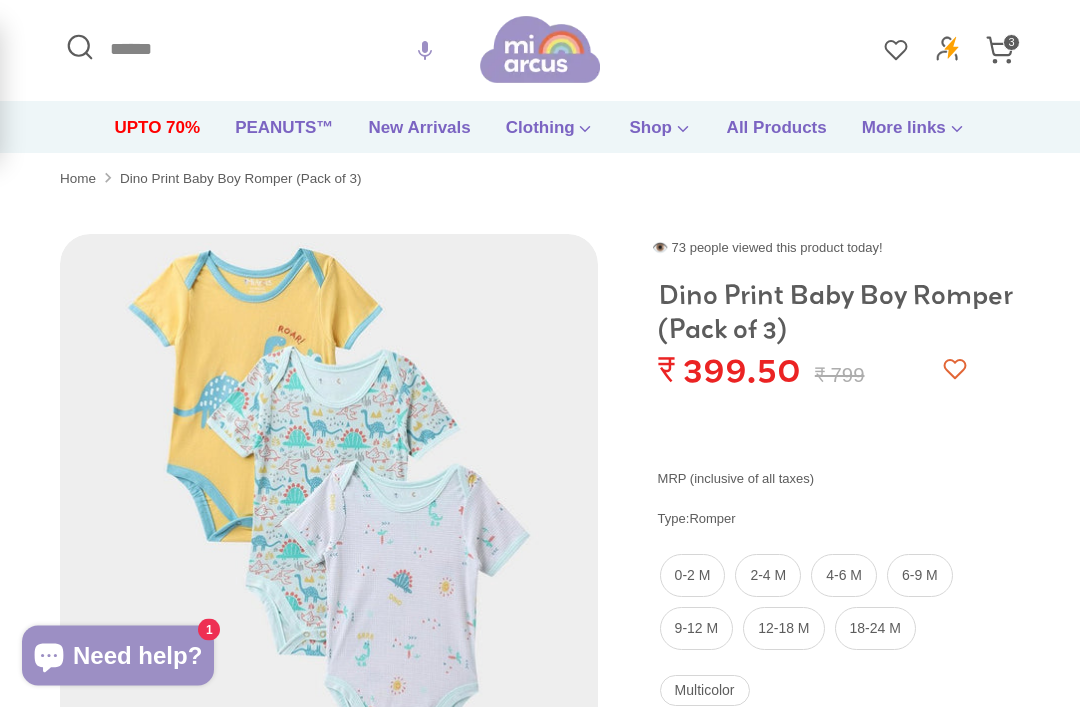 scroll, scrollTop: 0, scrollLeft: 0, axis: both 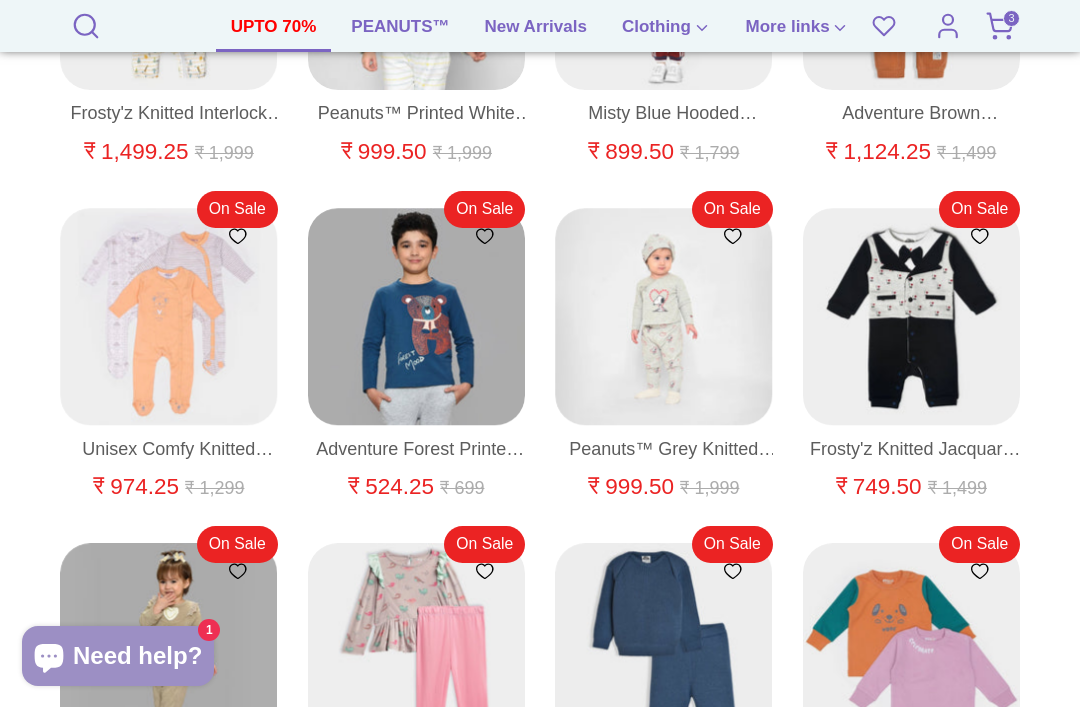 click at bounding box center [170, 318] 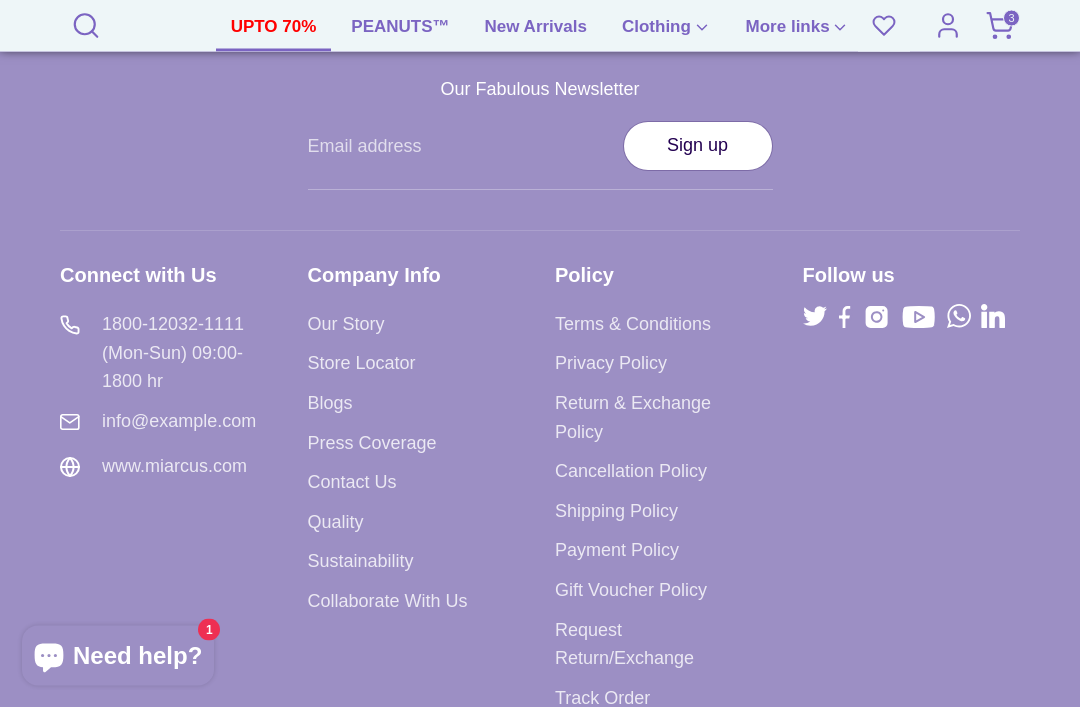 scroll, scrollTop: 30820, scrollLeft: 0, axis: vertical 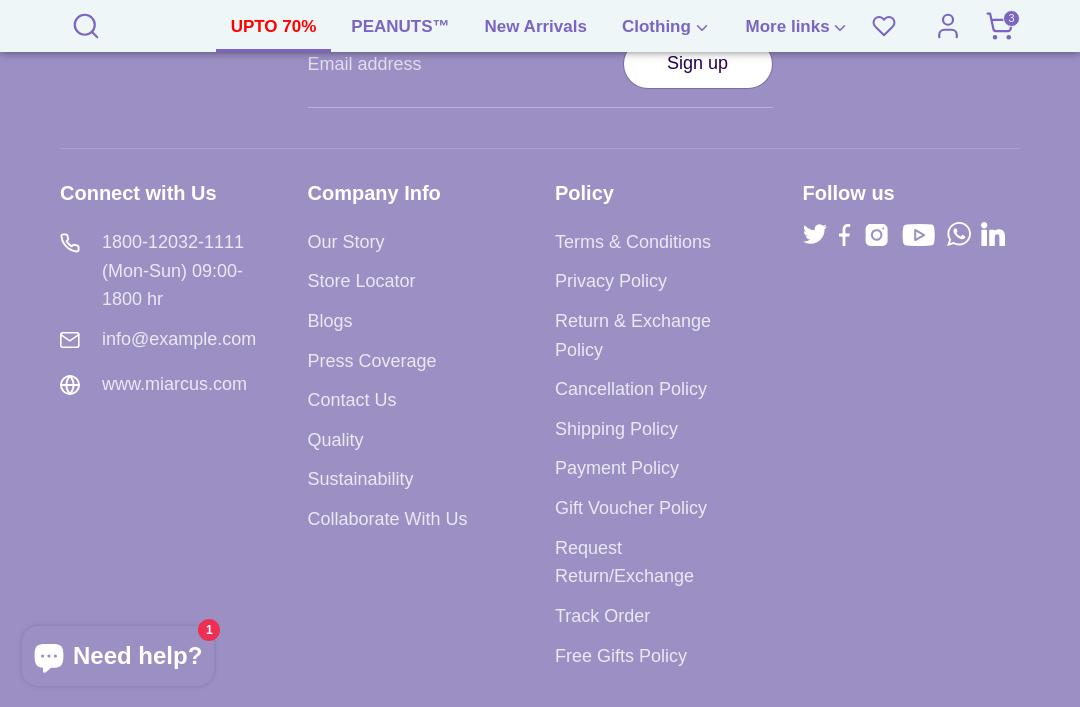 click on "Free Gifts Policy" at bounding box center [621, 656] 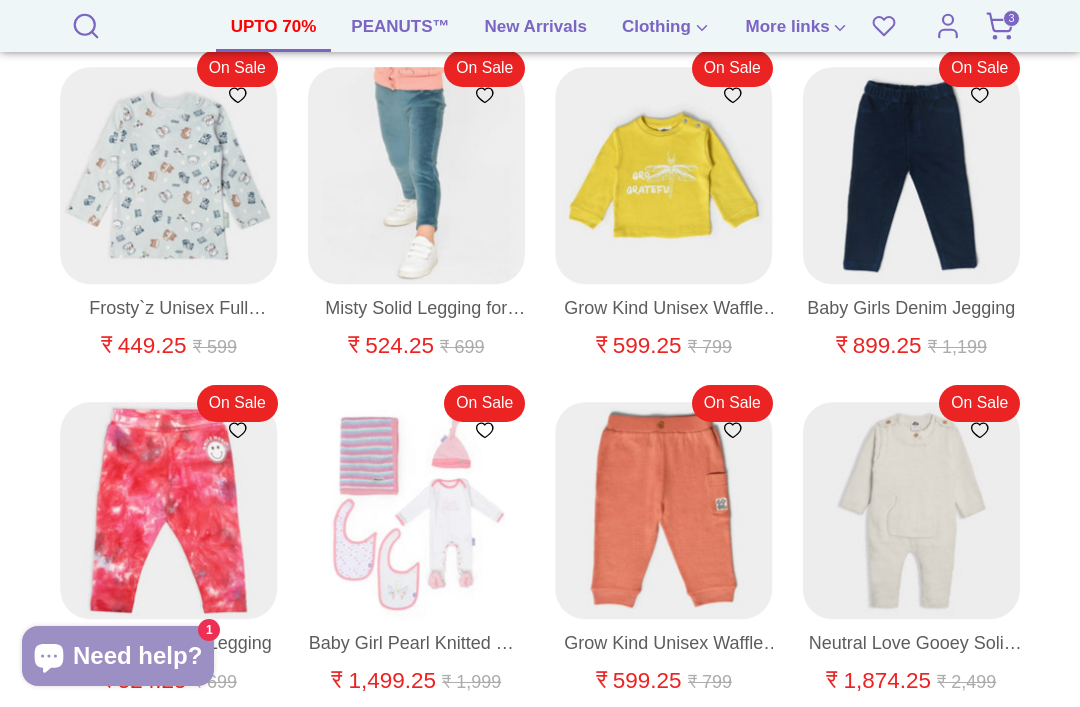 scroll, scrollTop: 28660, scrollLeft: 0, axis: vertical 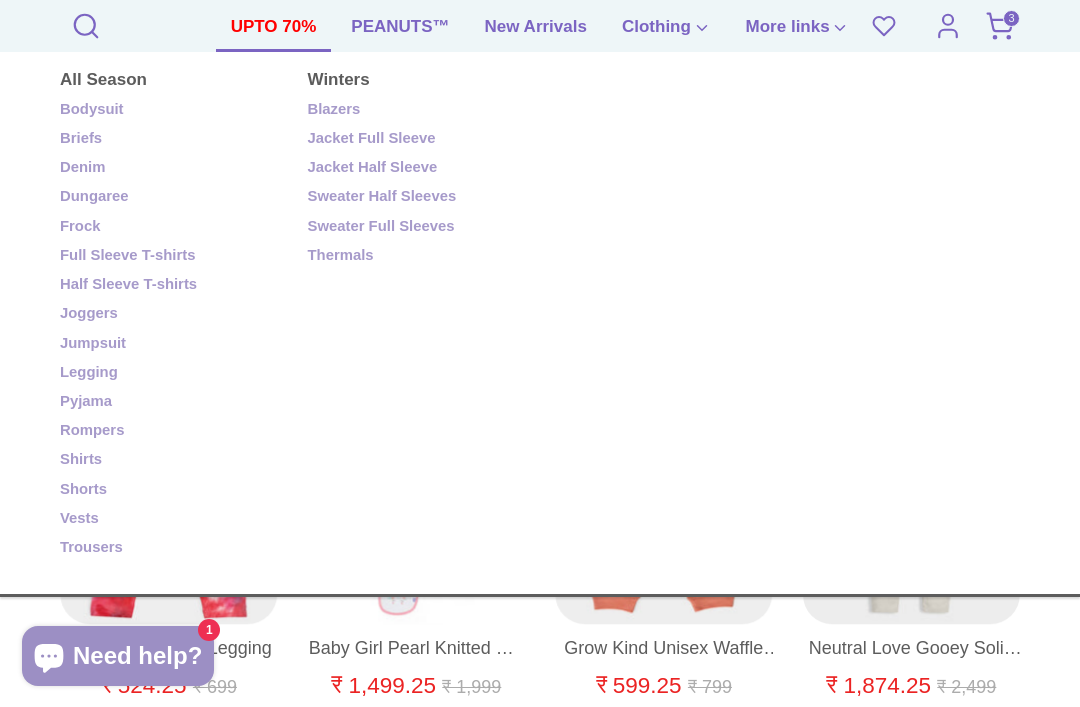 click on "Vests" at bounding box center [169, 519] 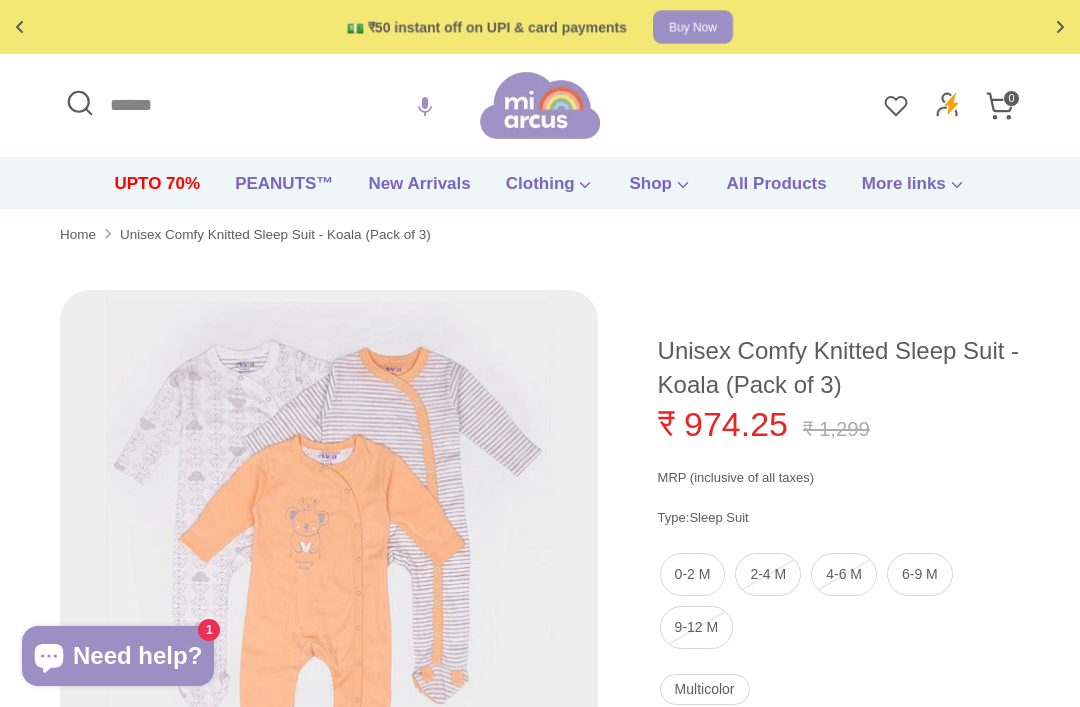 scroll, scrollTop: 0, scrollLeft: 0, axis: both 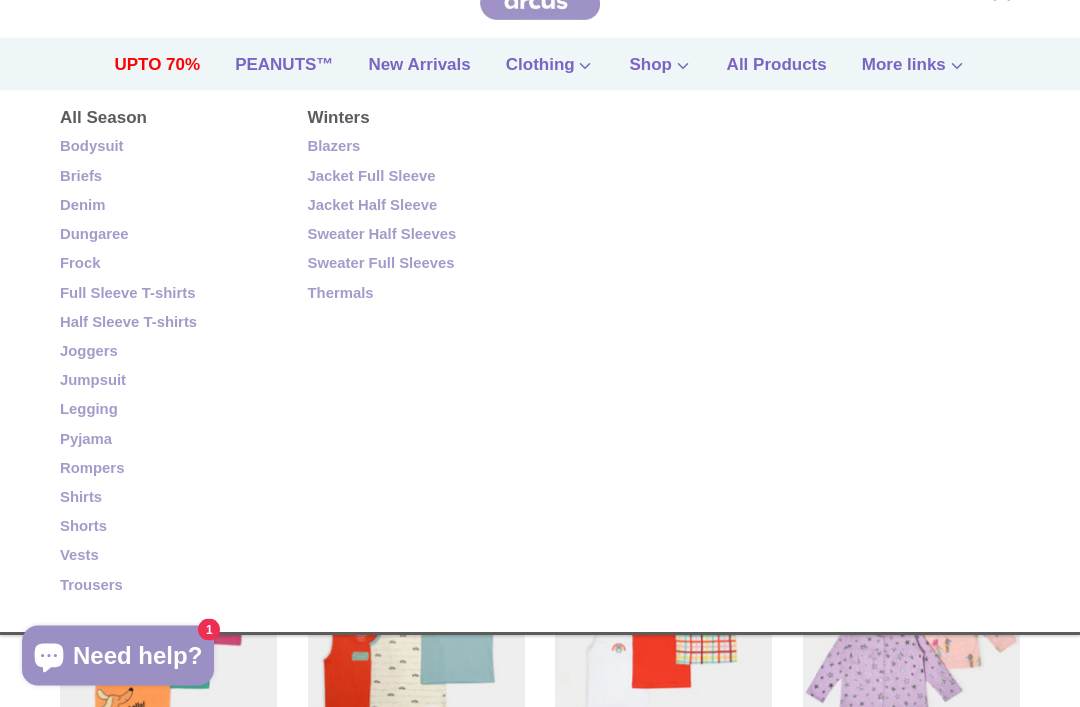 click on "Half Sleeve T-shirts" at bounding box center (169, 324) 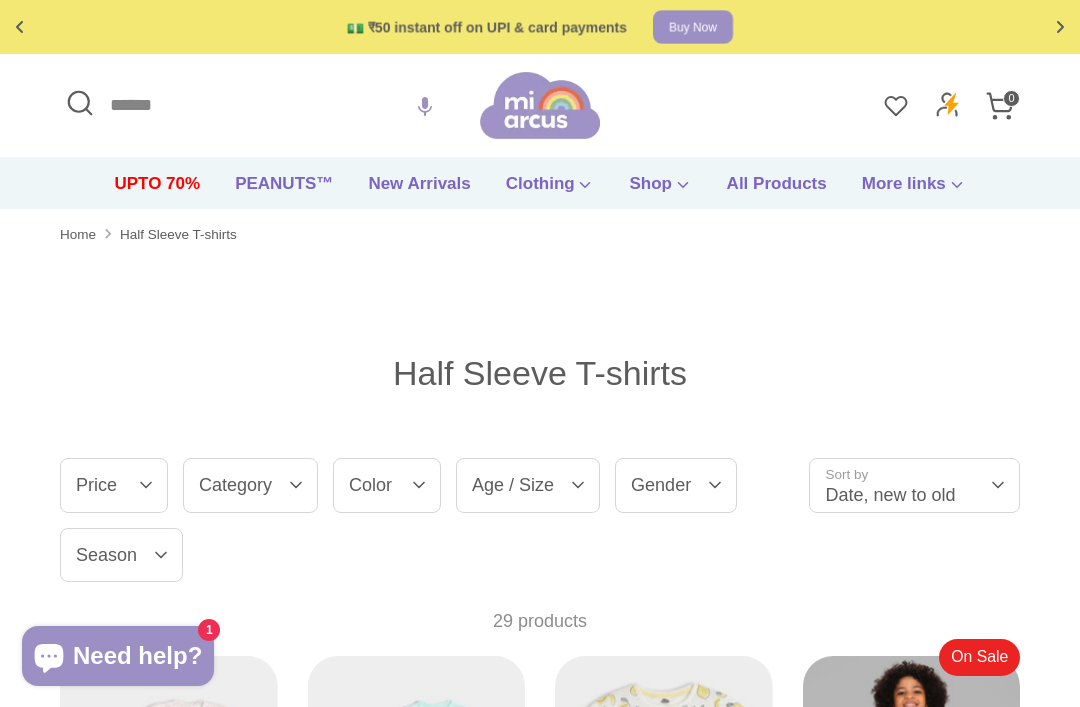 scroll, scrollTop: 0, scrollLeft: 0, axis: both 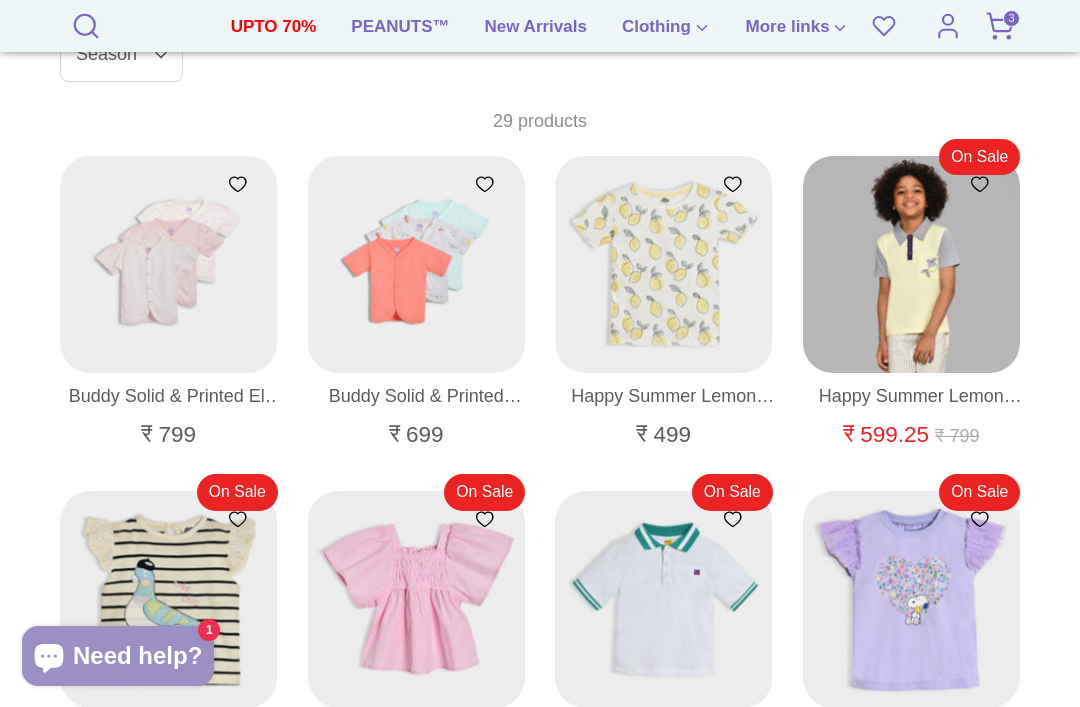 click at bounding box center (170, 265) 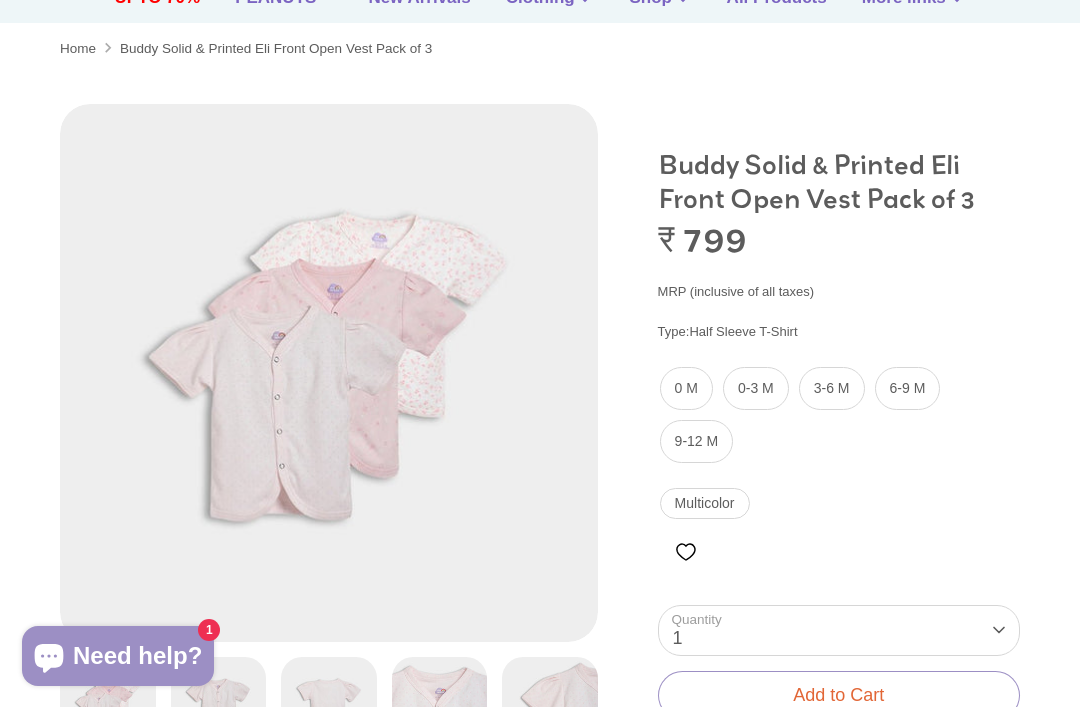 scroll, scrollTop: 207, scrollLeft: 0, axis: vertical 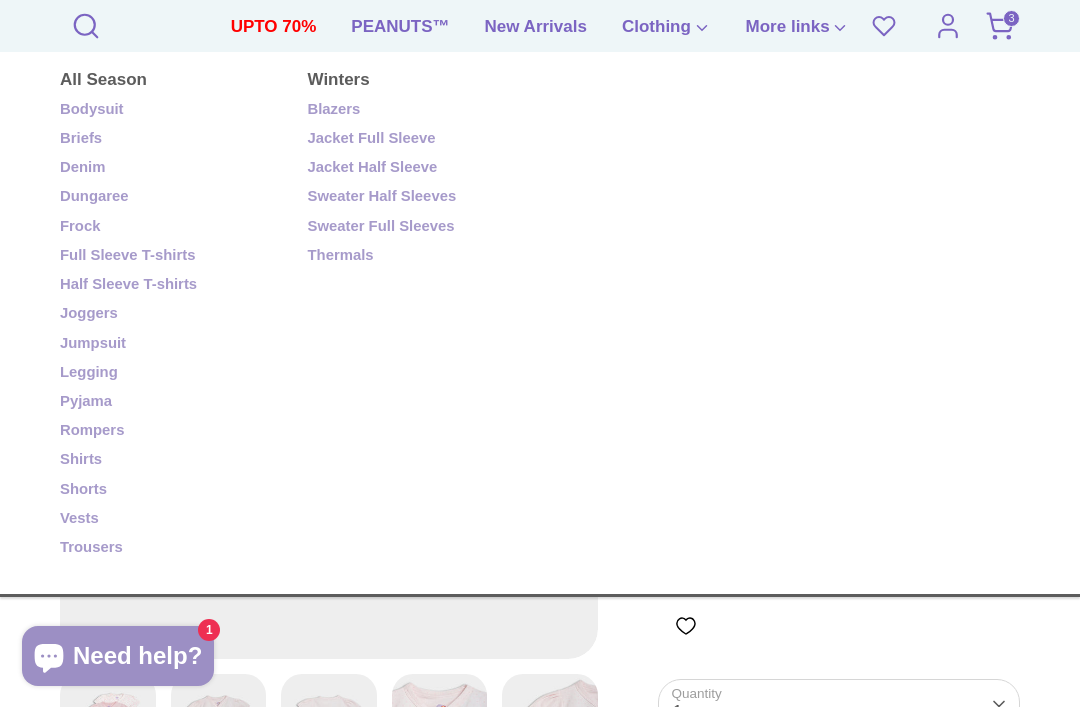 click on "Shorts" at bounding box center (169, 490) 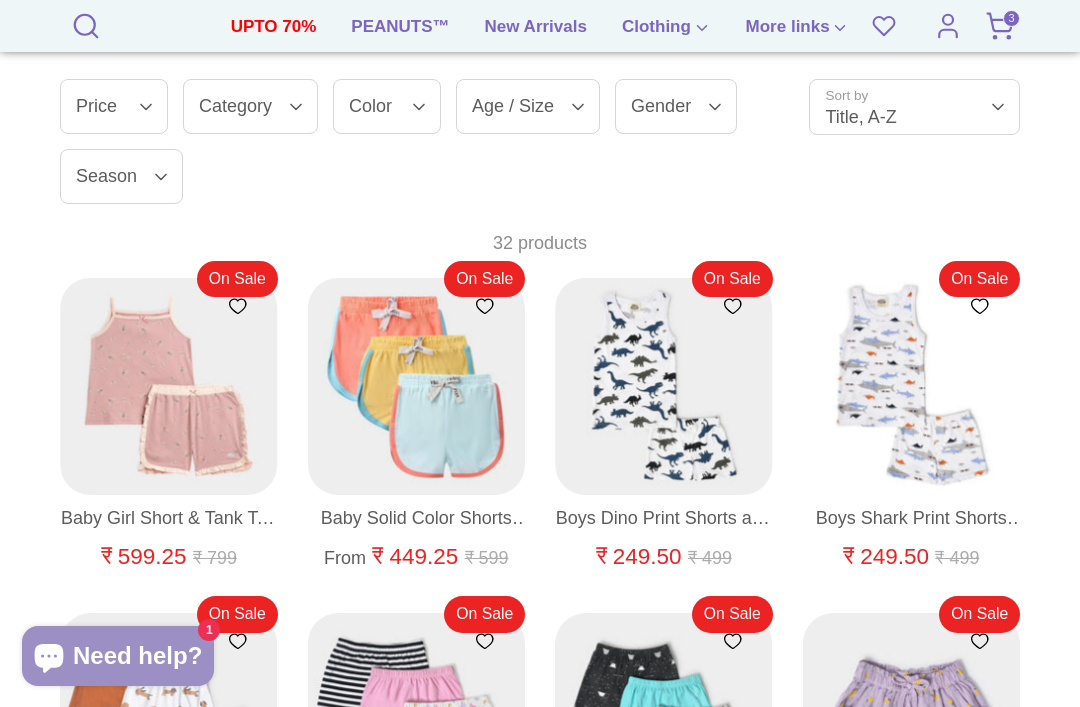 scroll, scrollTop: 414, scrollLeft: 0, axis: vertical 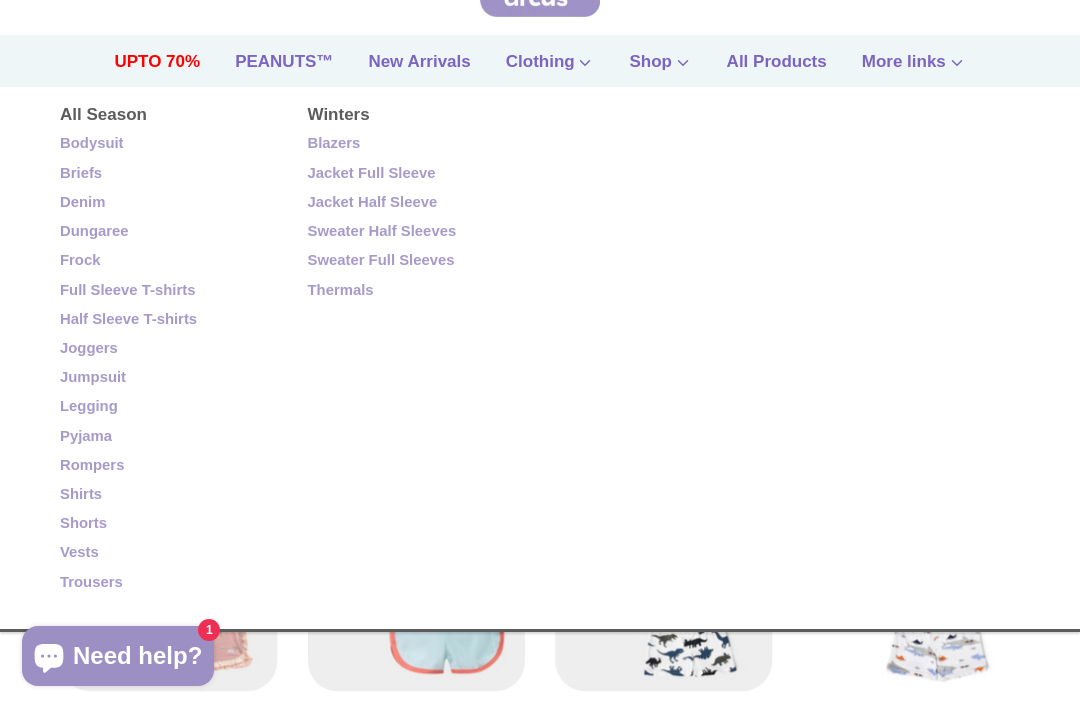 click on "Joggers" at bounding box center [169, 349] 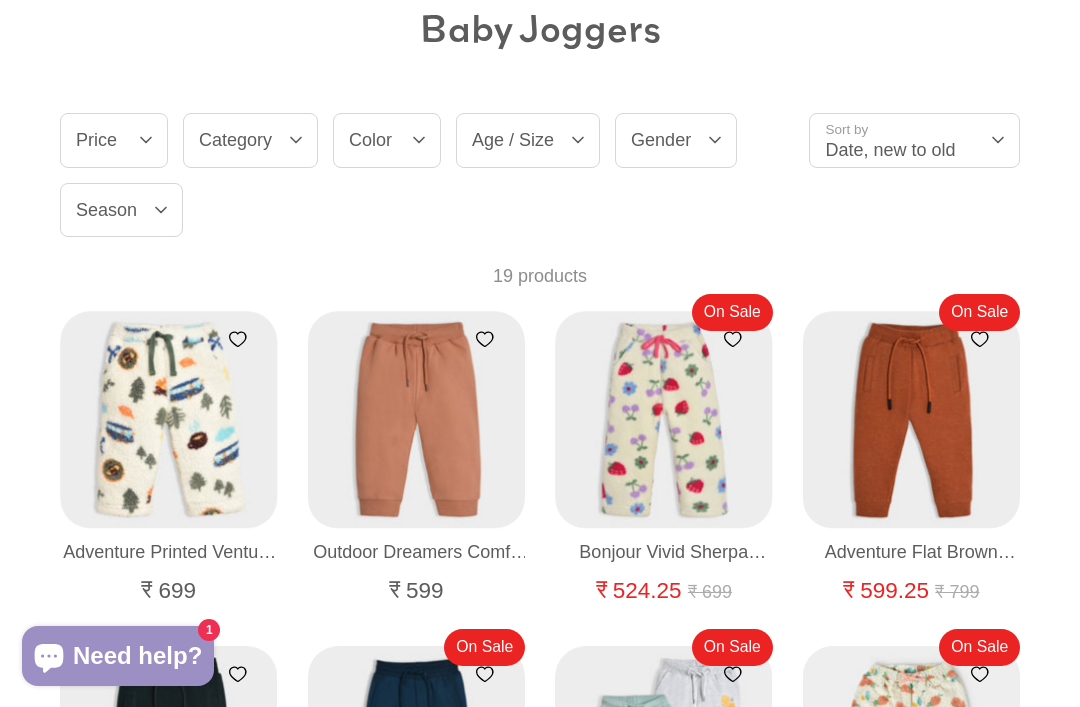 scroll, scrollTop: 429, scrollLeft: 0, axis: vertical 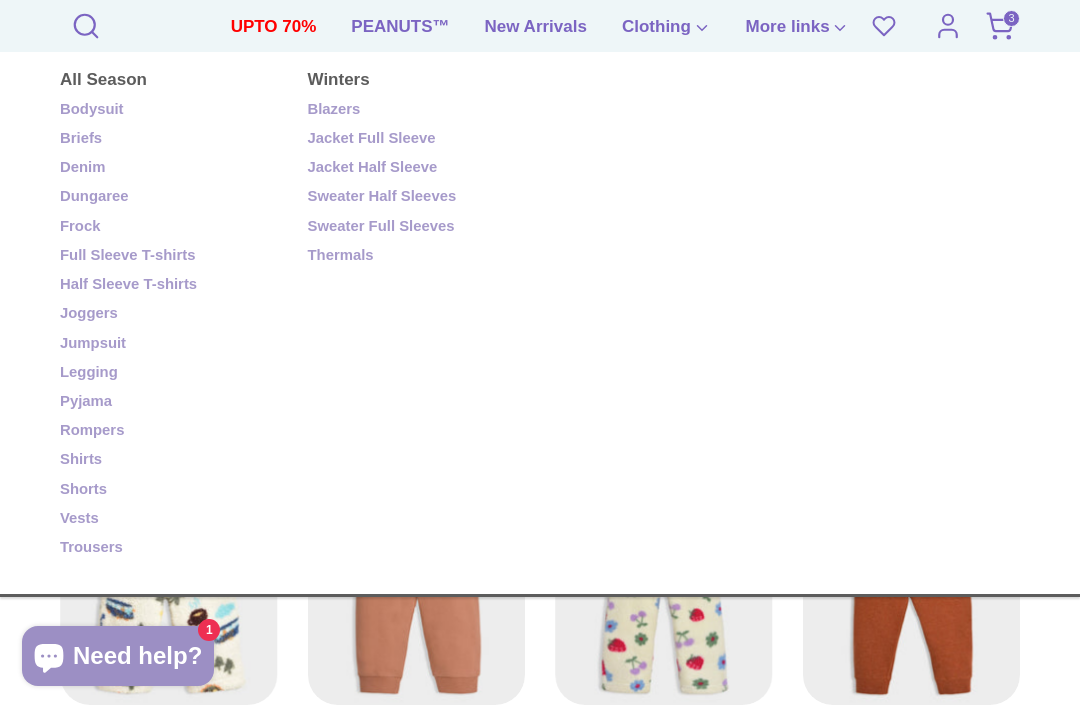 click on "Legging" at bounding box center [169, 373] 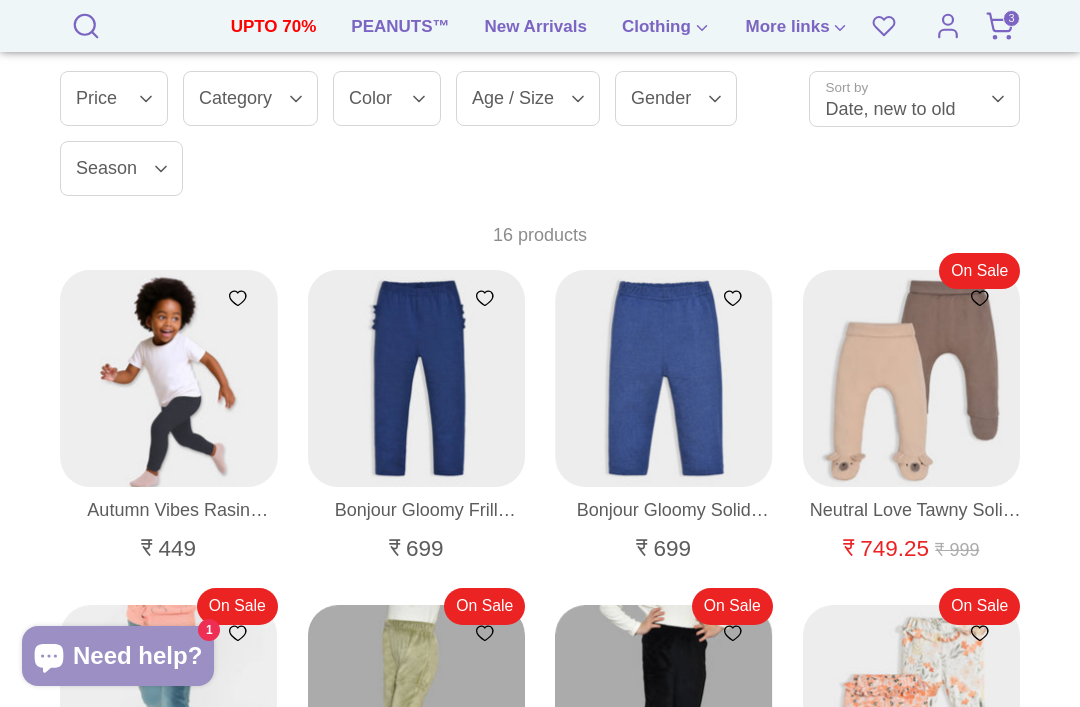 scroll, scrollTop: 385, scrollLeft: 0, axis: vertical 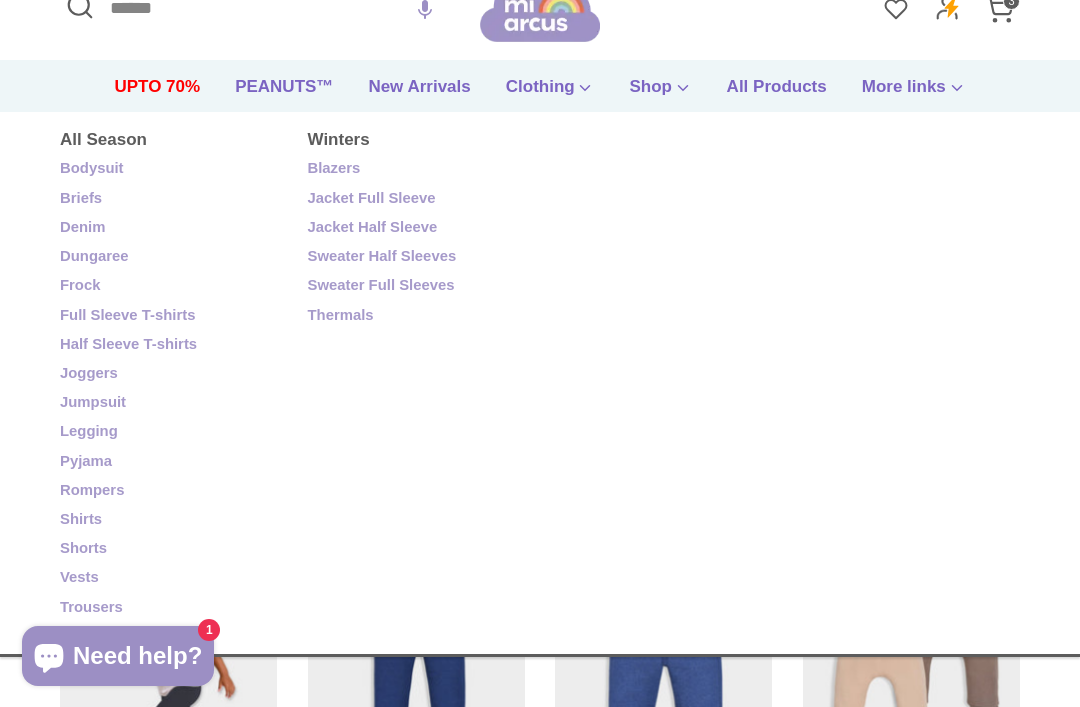 click on "Pyjama" at bounding box center (169, 462) 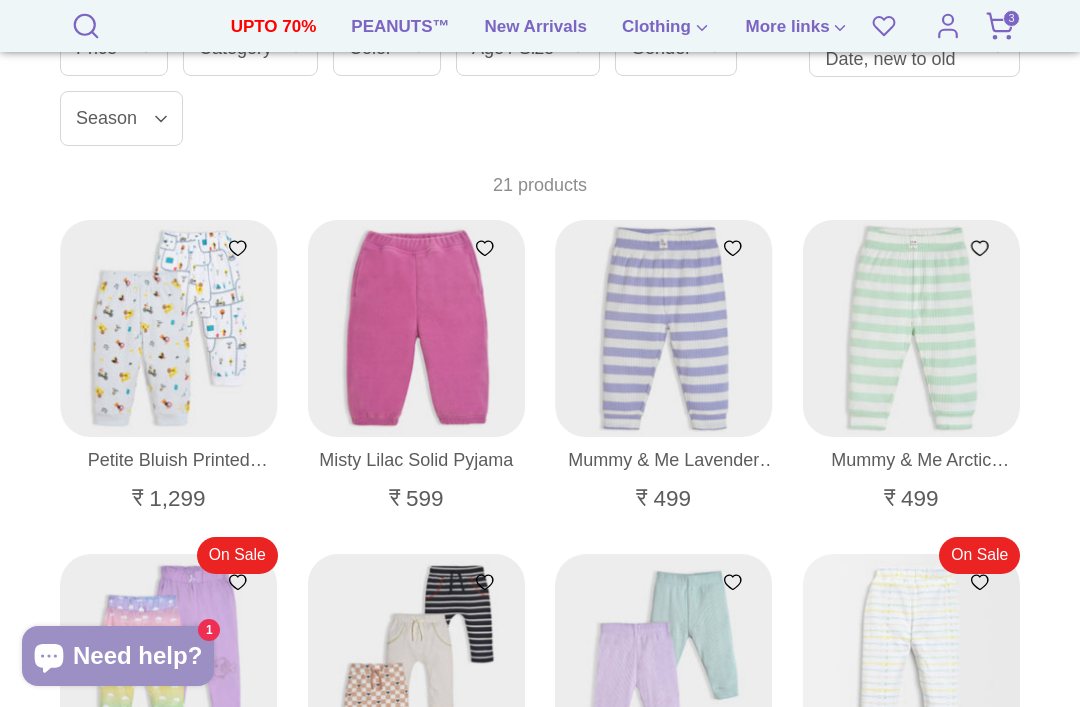 scroll, scrollTop: 532, scrollLeft: 0, axis: vertical 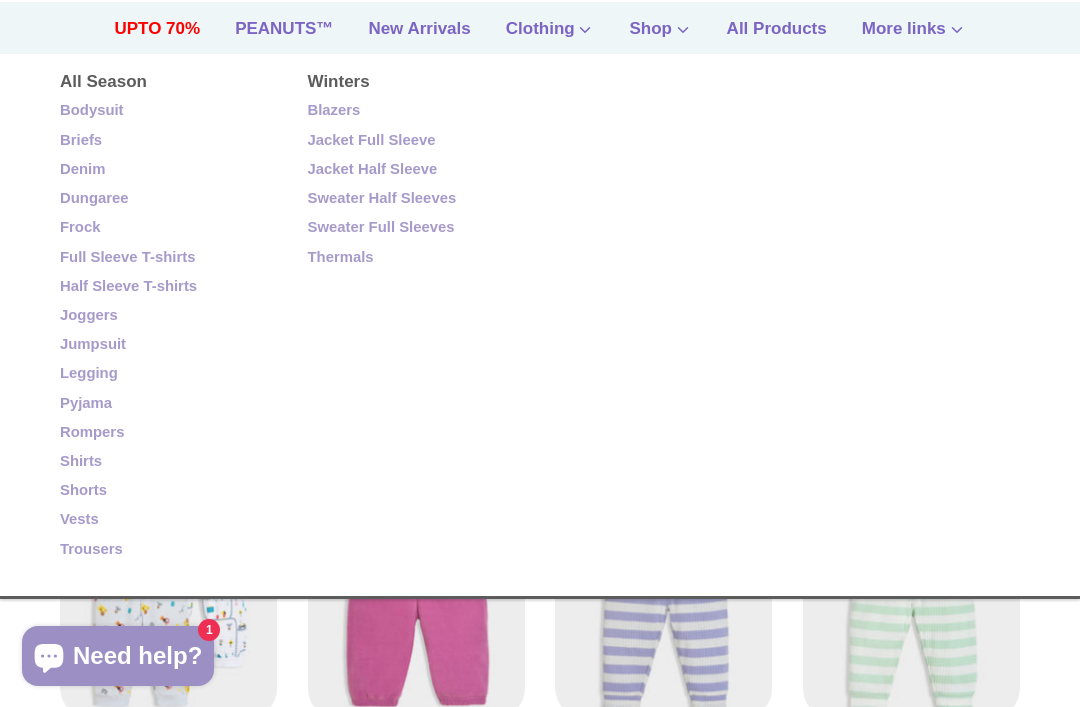 click on "Trousers" at bounding box center (169, 550) 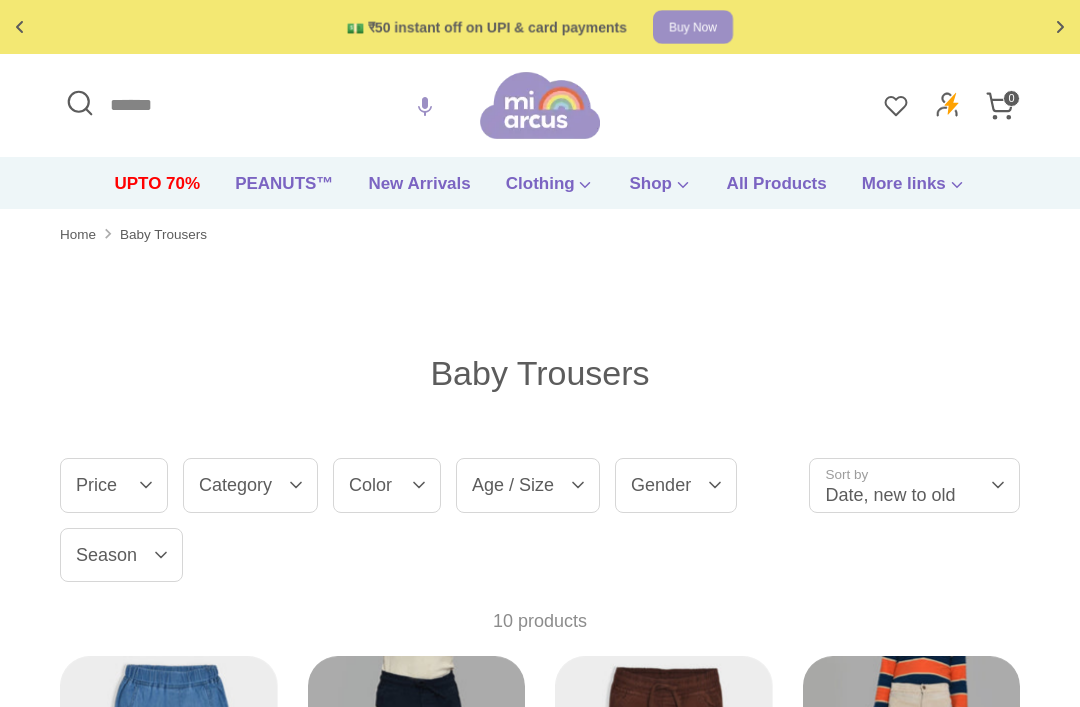 scroll, scrollTop: 0, scrollLeft: 0, axis: both 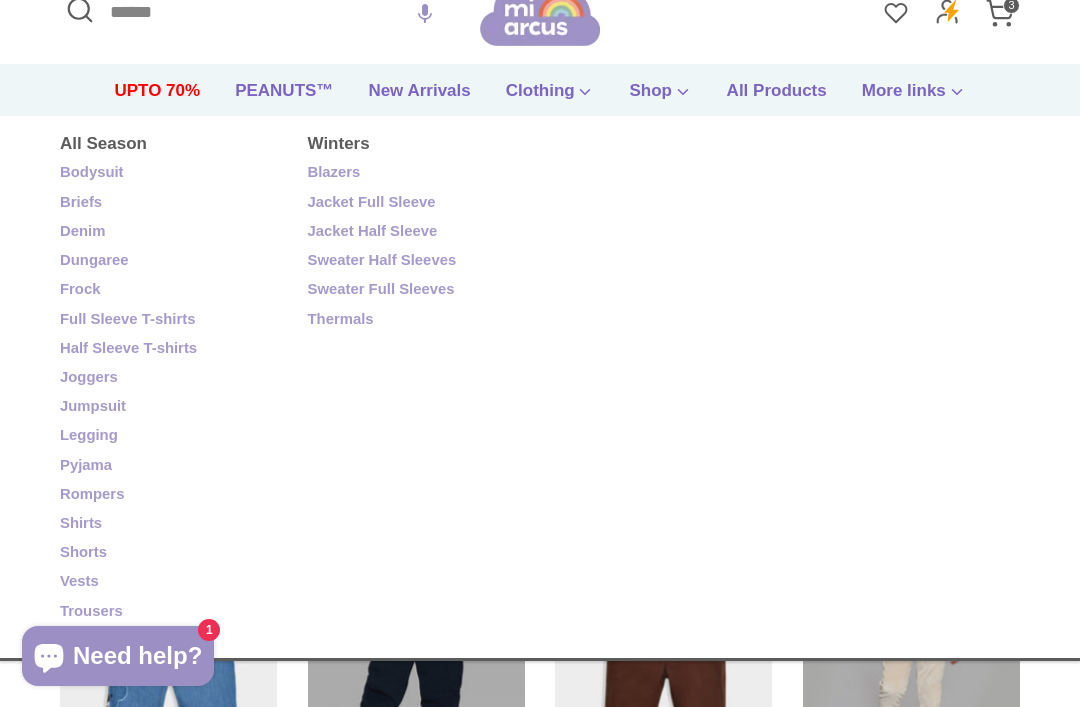 click on "Shorts" at bounding box center (169, 553) 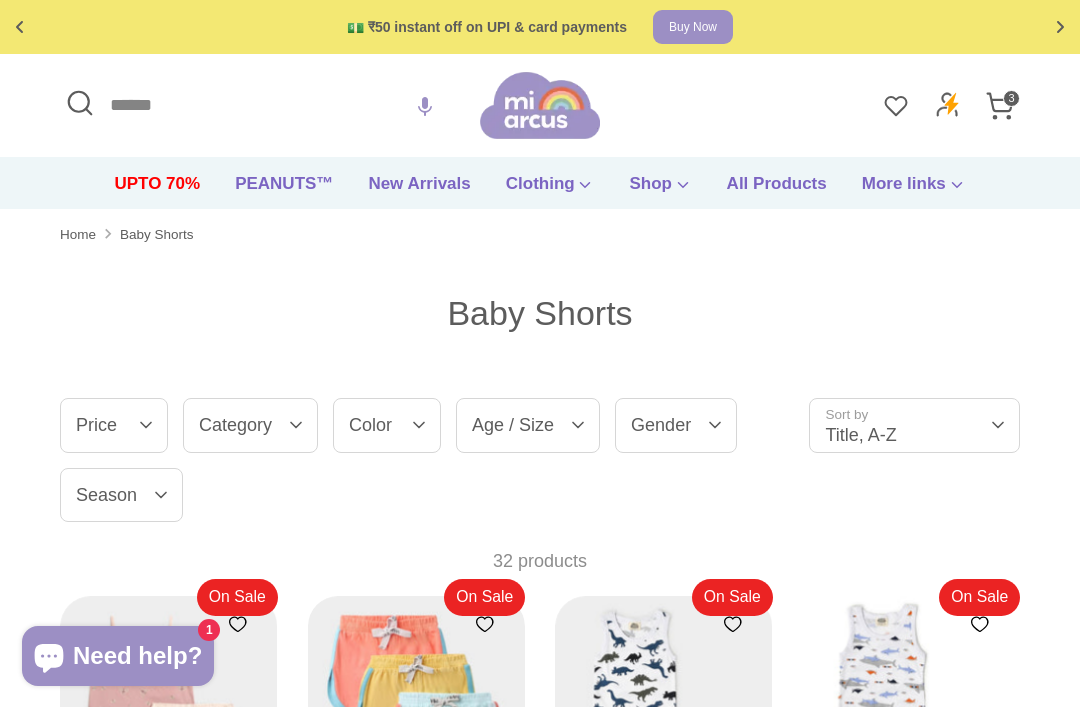 scroll, scrollTop: 0, scrollLeft: 0, axis: both 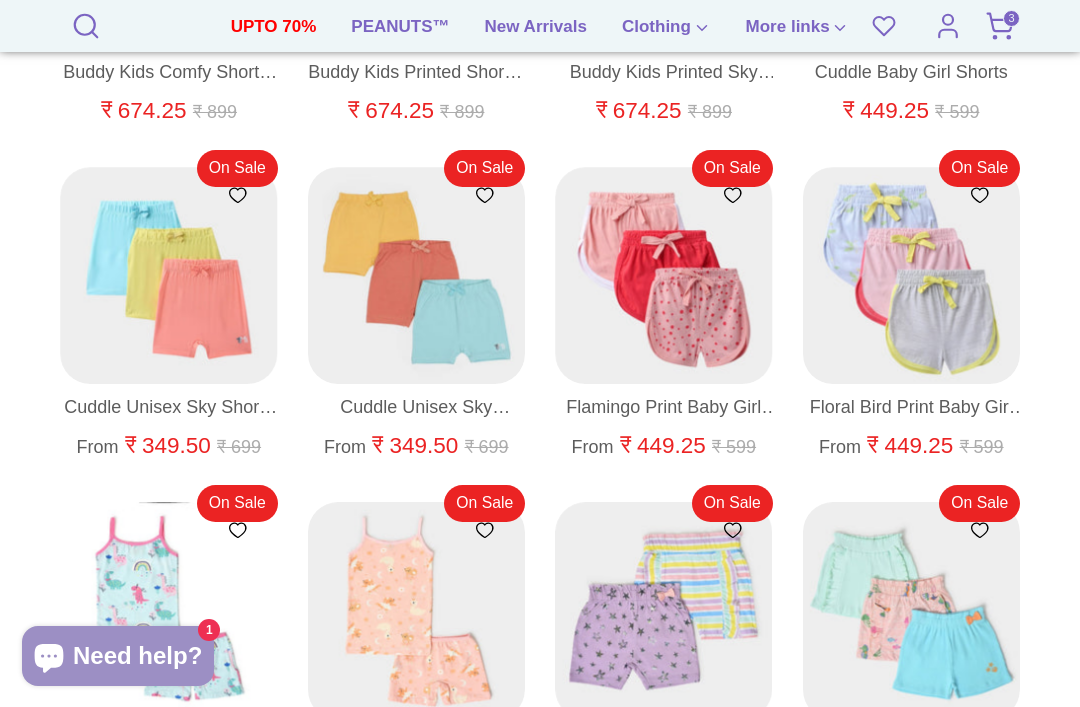 click at bounding box center (665, 276) 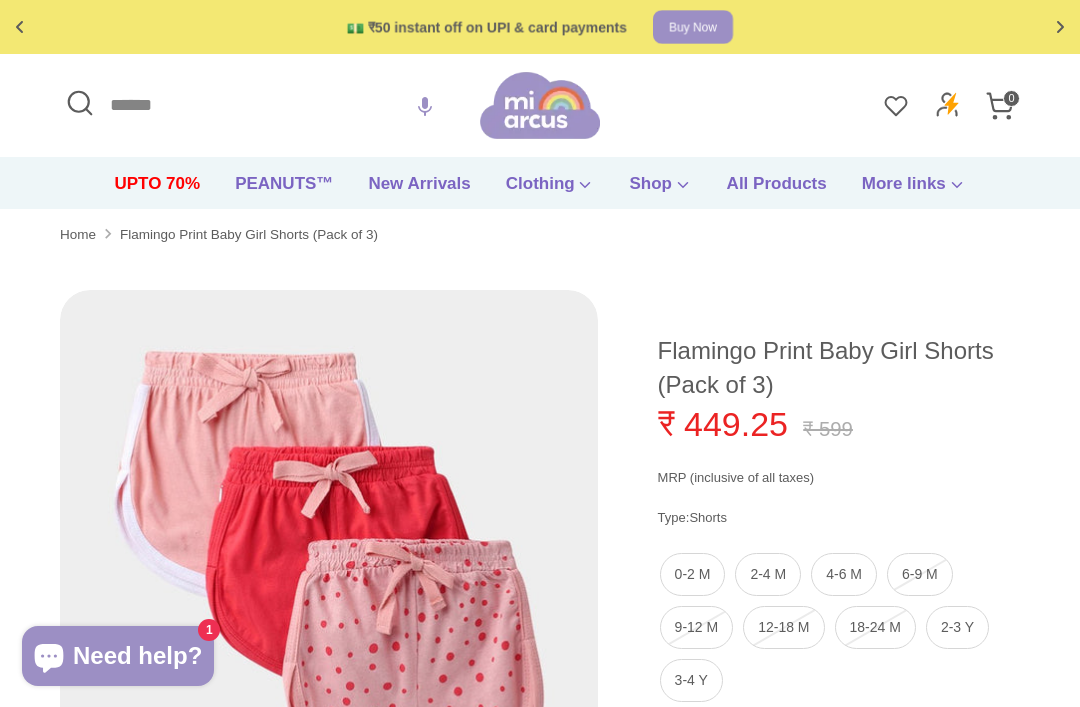 scroll, scrollTop: 0, scrollLeft: 0, axis: both 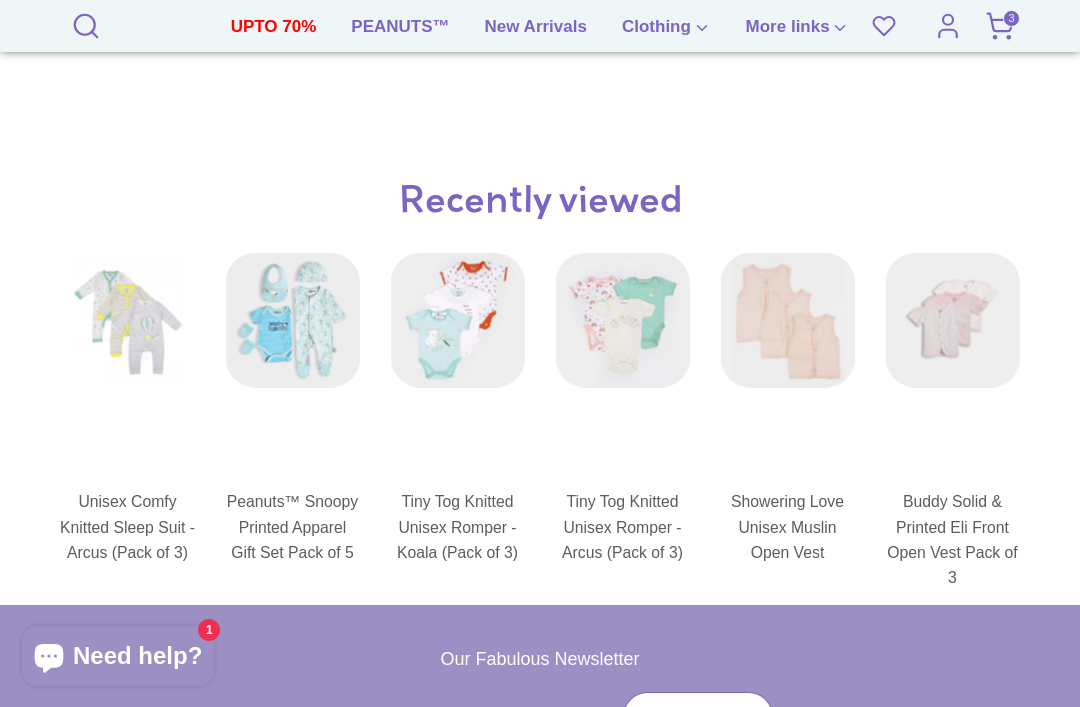 click on "Buddy Solid & Printed Eli Front Open Vest Pack of 3" at bounding box center [952, 539] 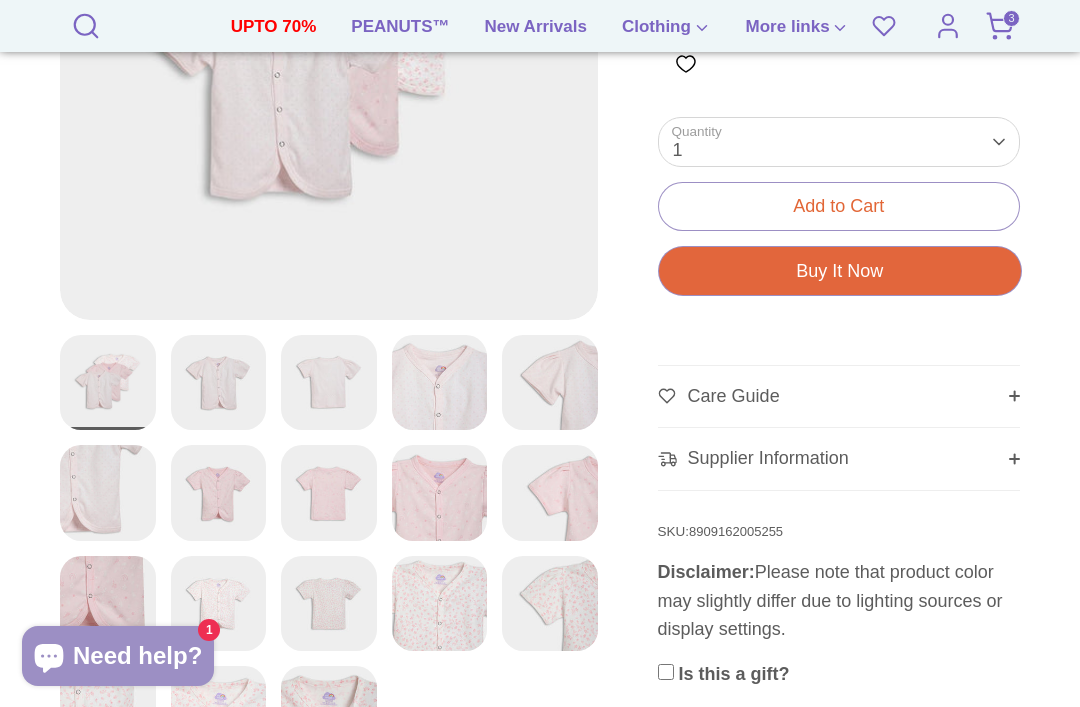 scroll, scrollTop: 1472, scrollLeft: 0, axis: vertical 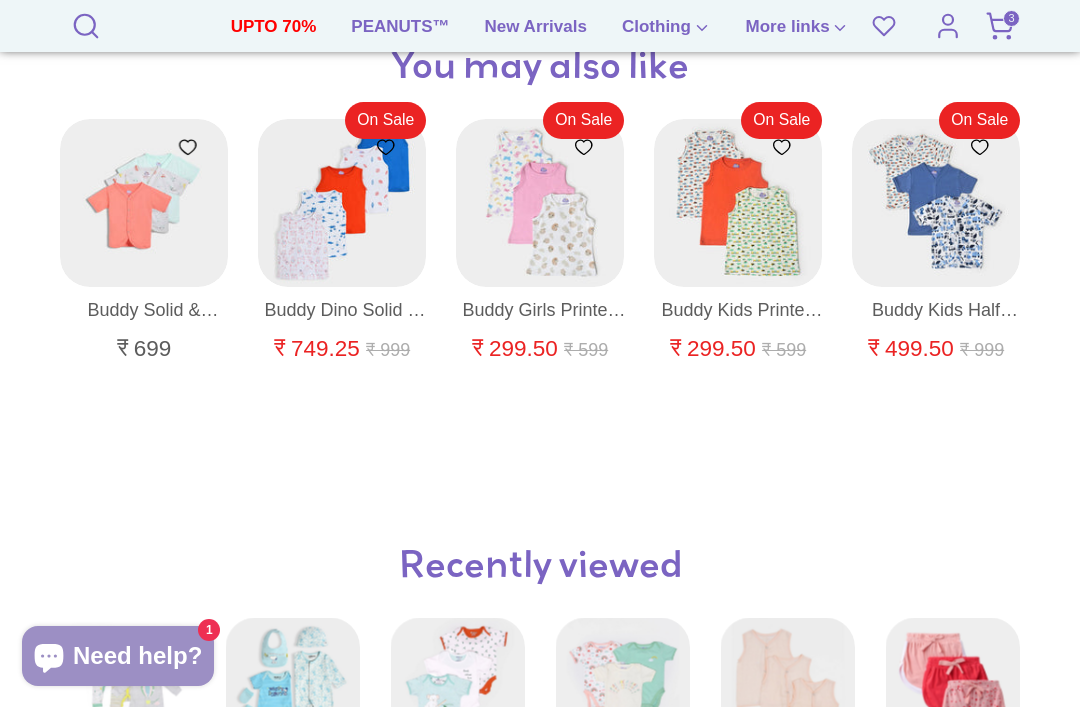 click on "Buddy Kids Half Sleeve Tee- Pack of 3" at bounding box center [936, 310] 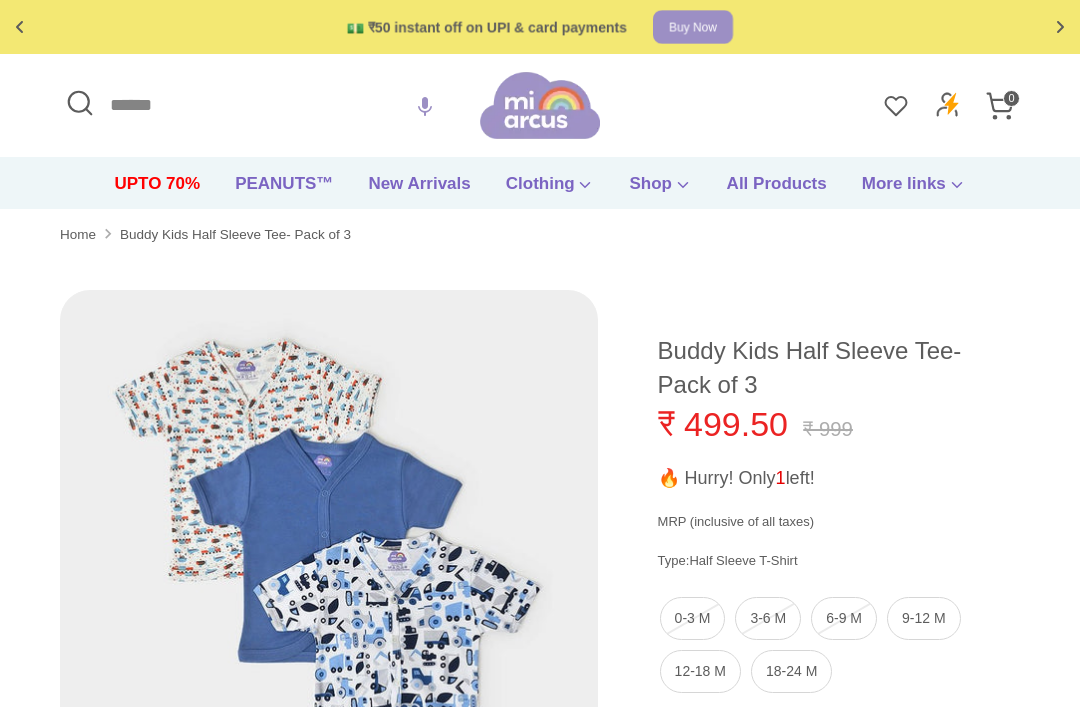 scroll, scrollTop: 0, scrollLeft: 0, axis: both 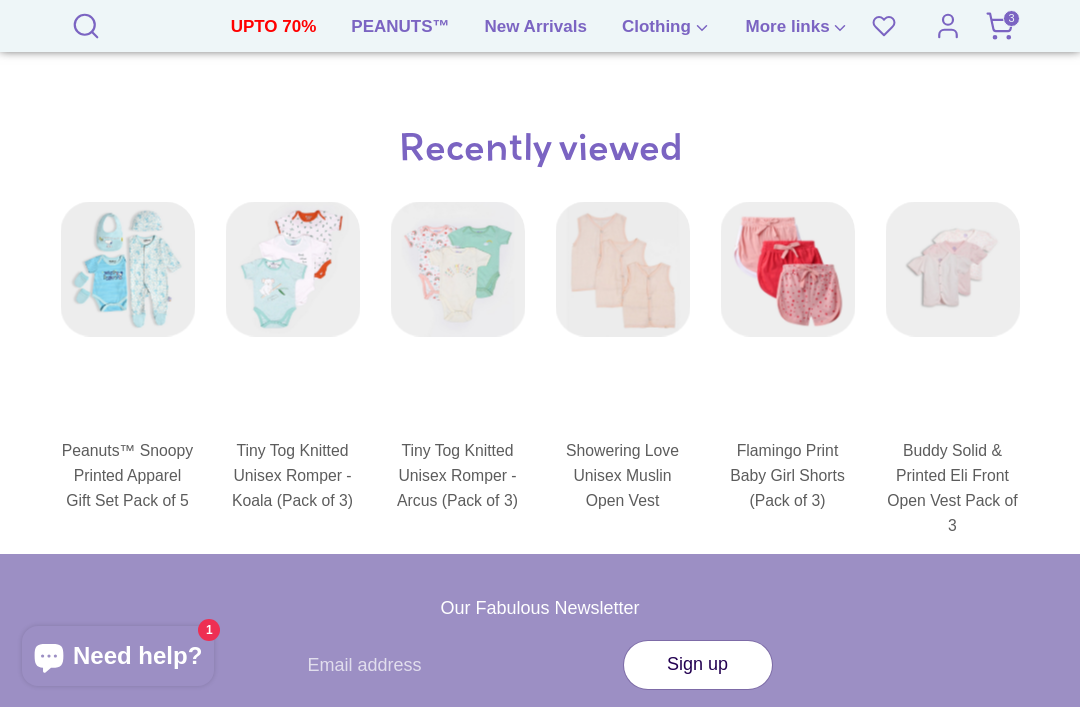 click on "Showering Love Unisex Muslin Open Vest" at bounding box center [622, 476] 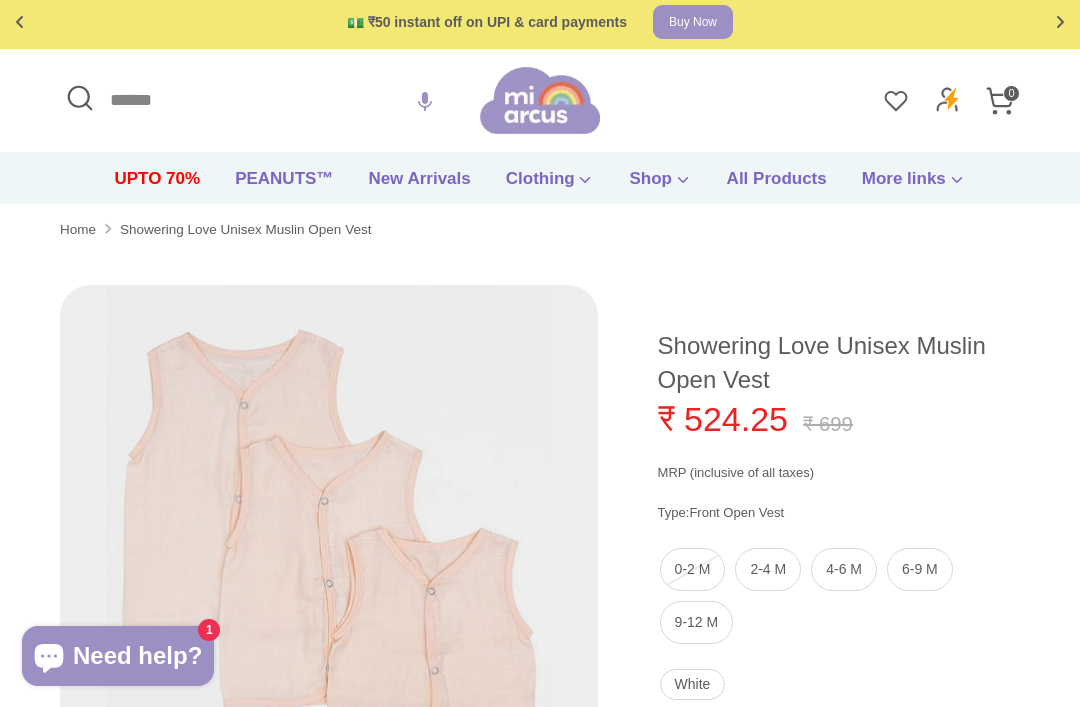 scroll, scrollTop: 436, scrollLeft: 0, axis: vertical 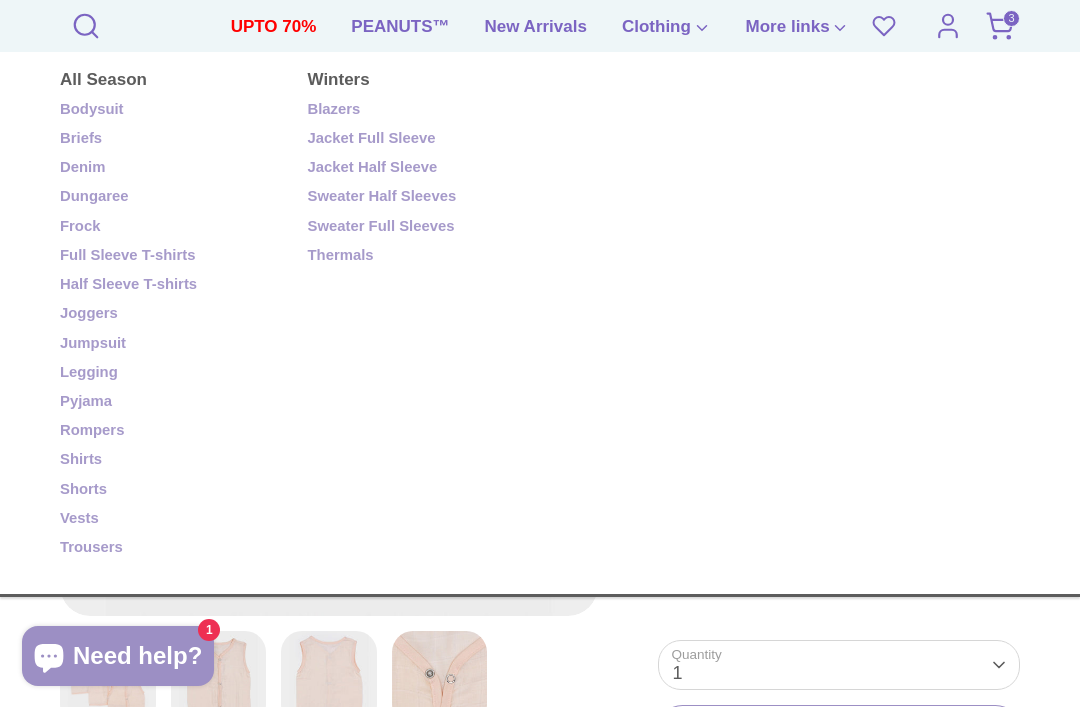 click on "Briefs" at bounding box center [169, 139] 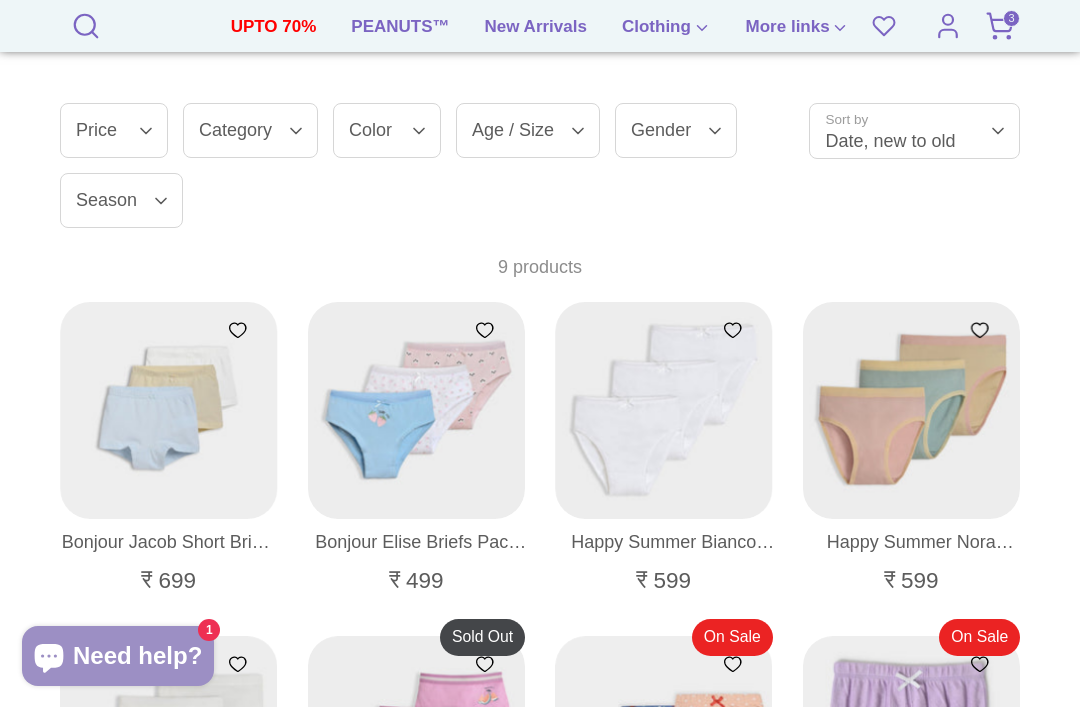 scroll, scrollTop: 468, scrollLeft: 0, axis: vertical 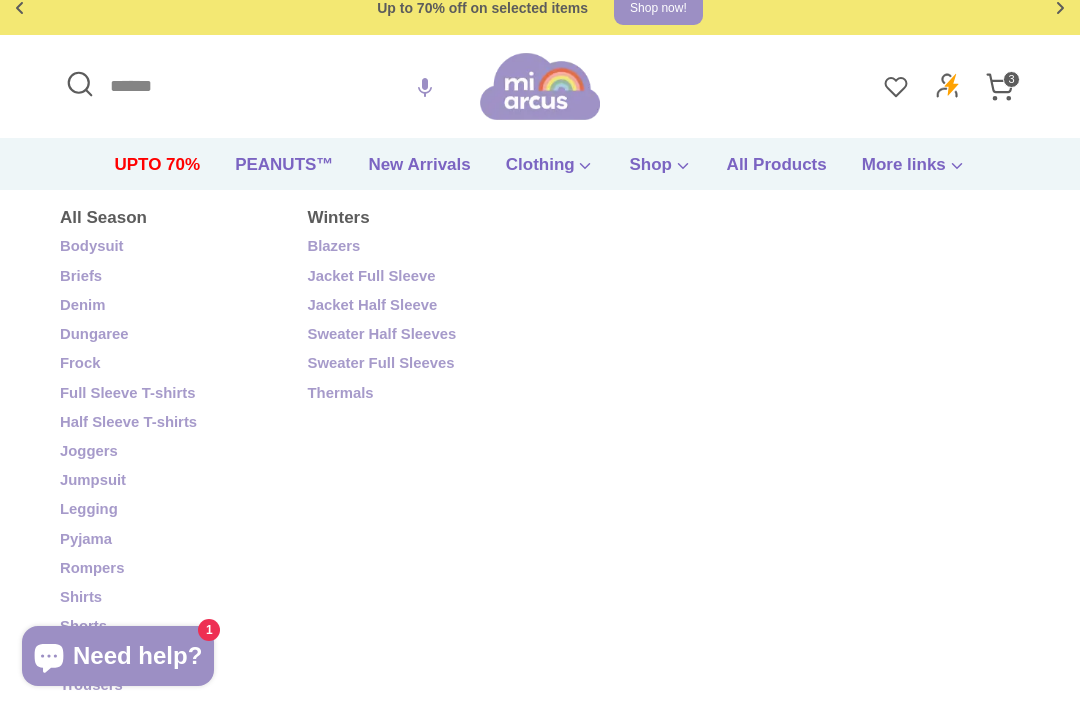 click on "Jumpsuit" at bounding box center (169, 481) 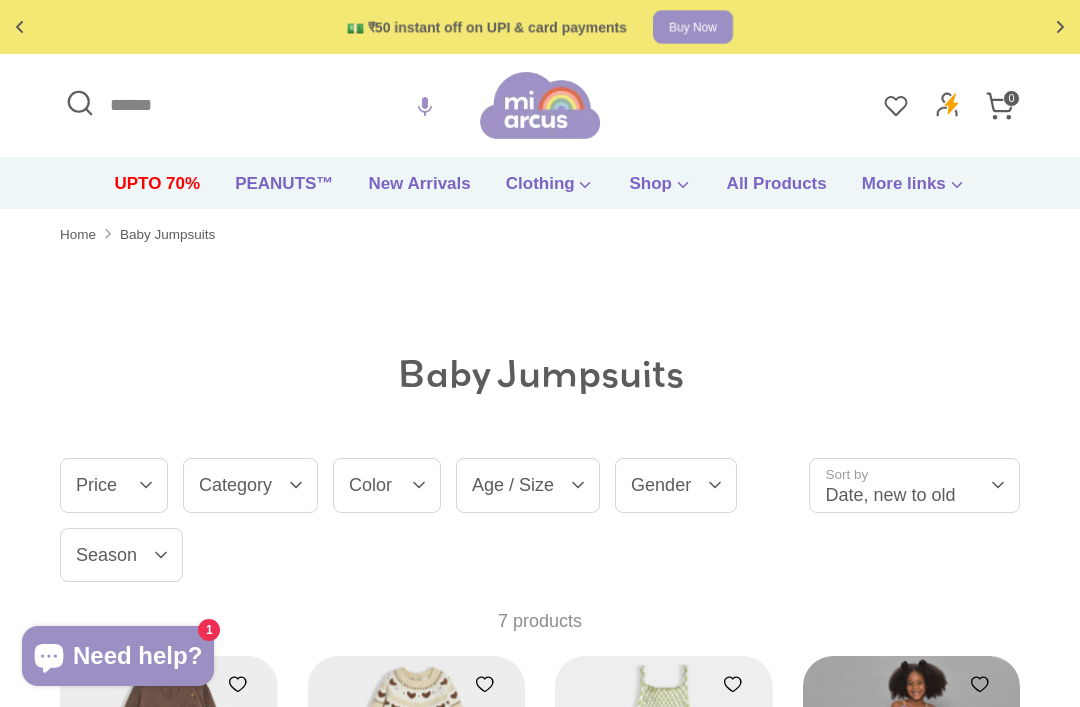 scroll, scrollTop: 309, scrollLeft: 0, axis: vertical 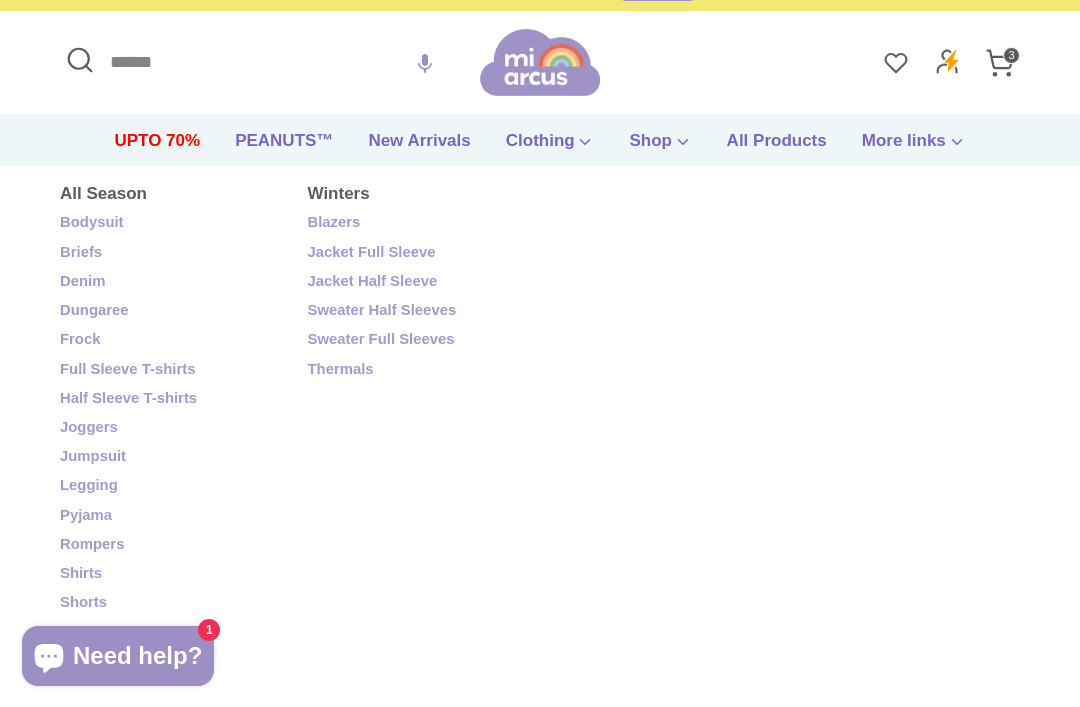 click on "New Arrivals" at bounding box center [419, 147] 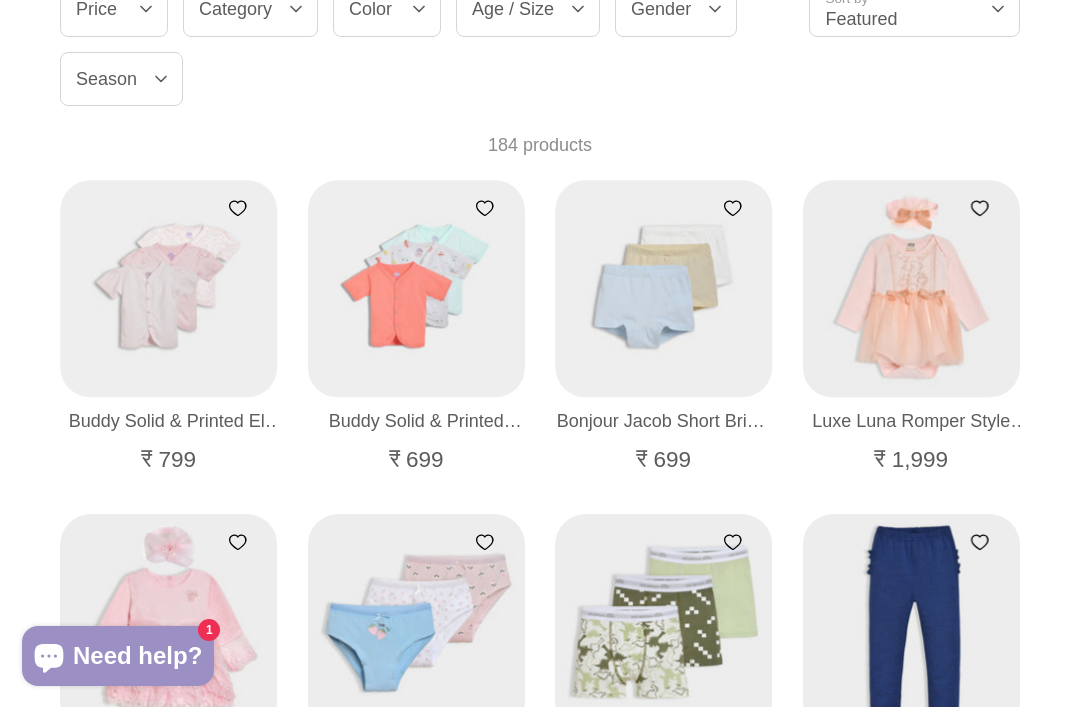 scroll, scrollTop: 514, scrollLeft: 0, axis: vertical 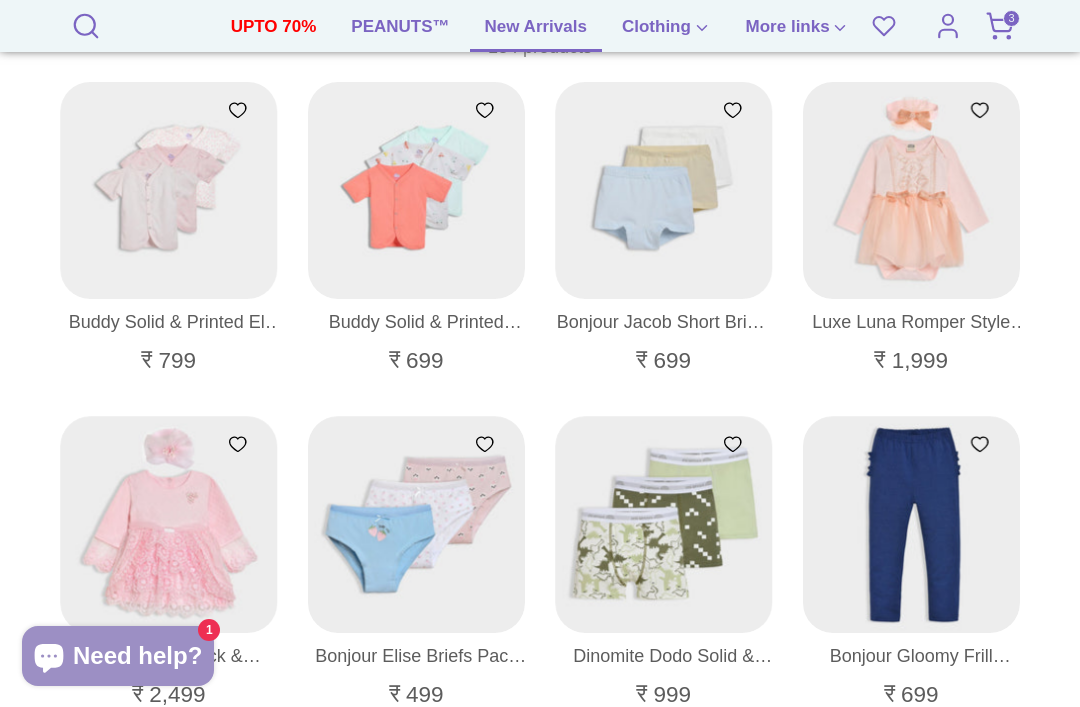 click at bounding box center (170, 191) 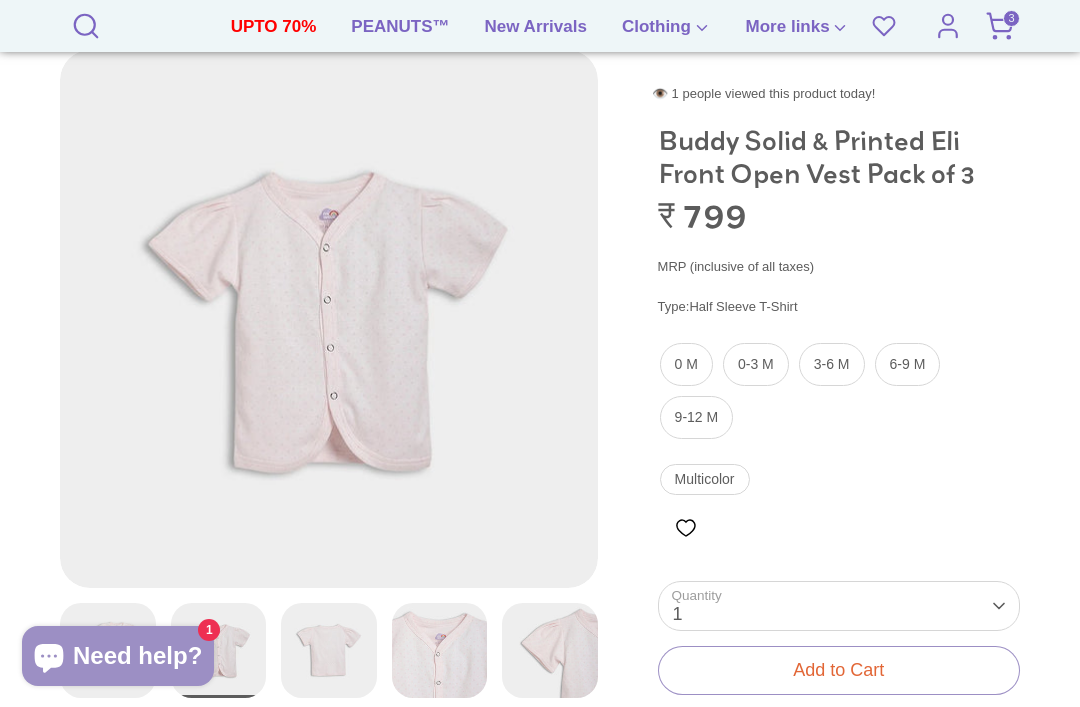 scroll, scrollTop: 1158, scrollLeft: 0, axis: vertical 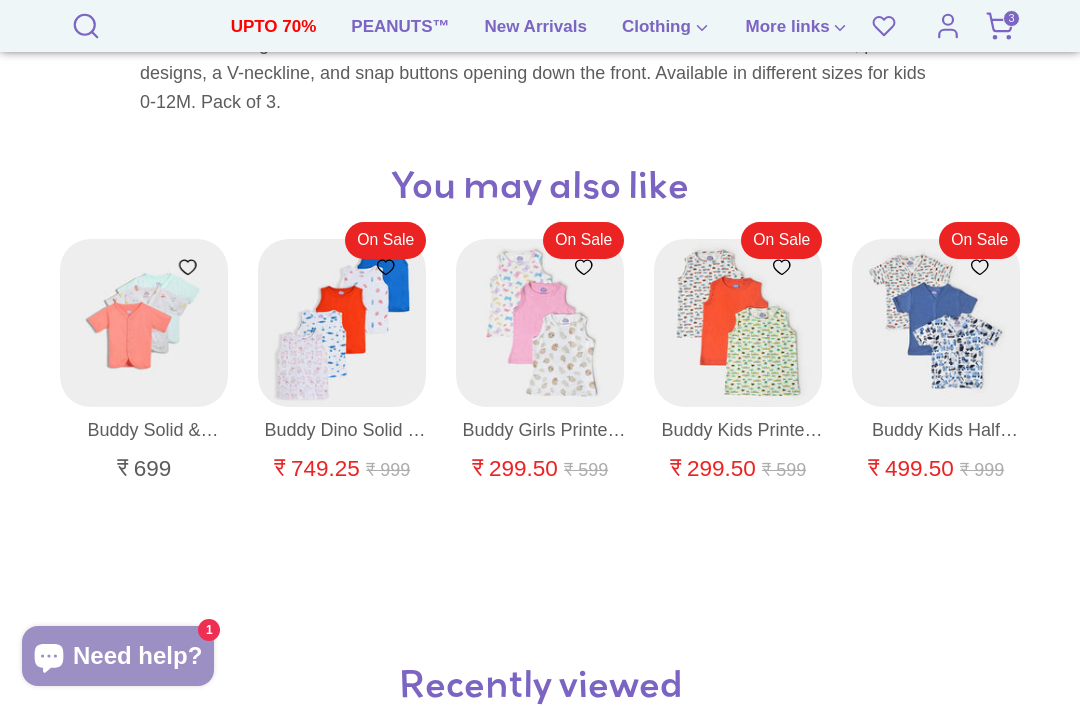 click on "Buddy Solid & Printed Juno T-Shirts Pack of 3" at bounding box center (144, 430) 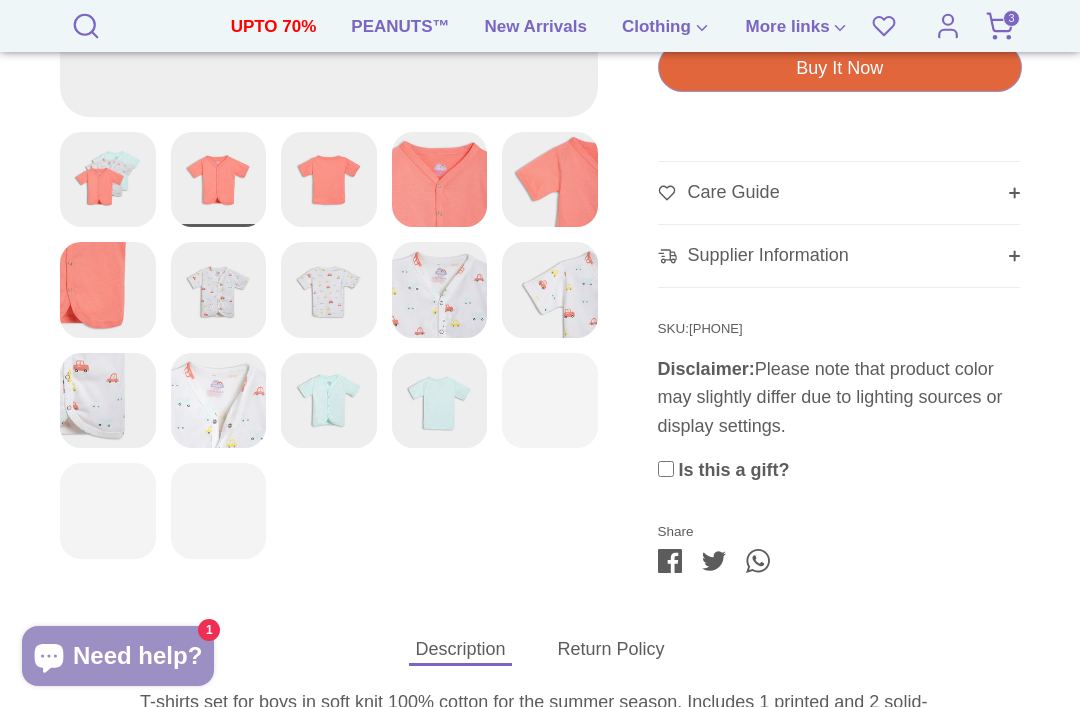 scroll, scrollTop: 1003, scrollLeft: 0, axis: vertical 